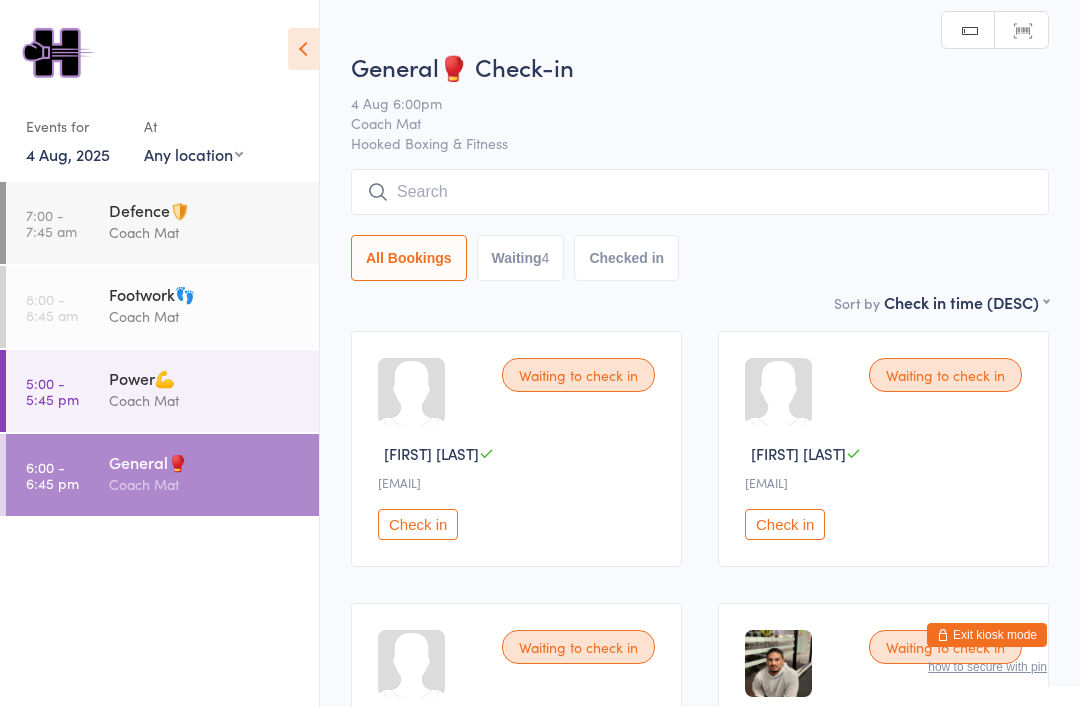 scroll, scrollTop: 0, scrollLeft: 0, axis: both 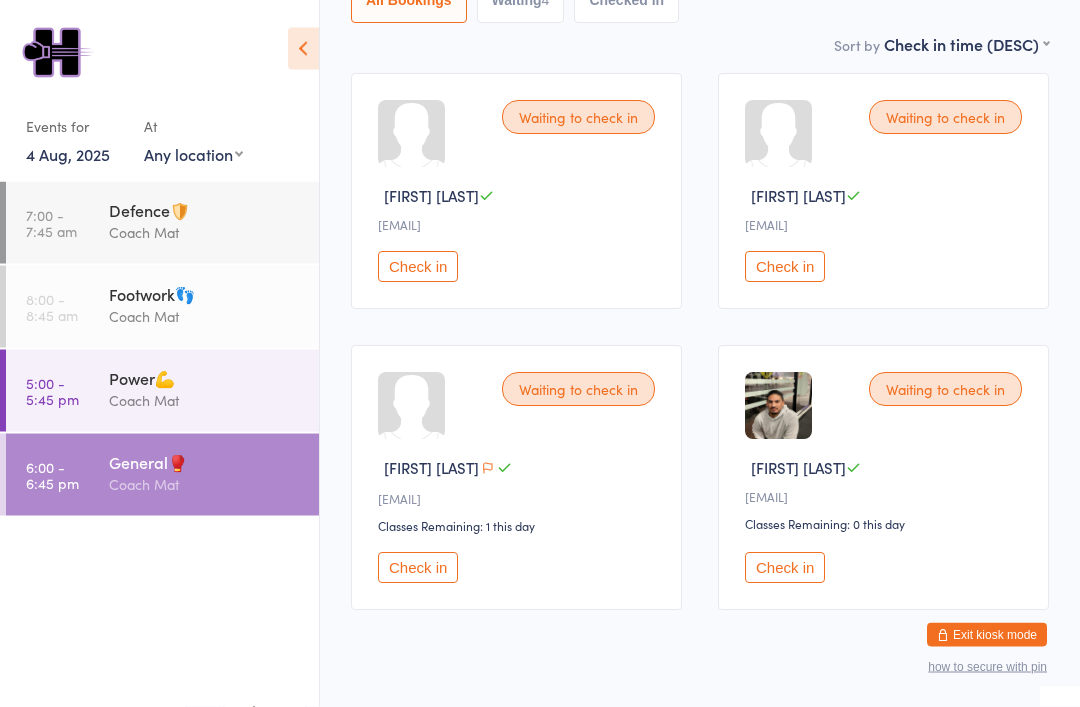 click on "Check in" at bounding box center [785, 568] 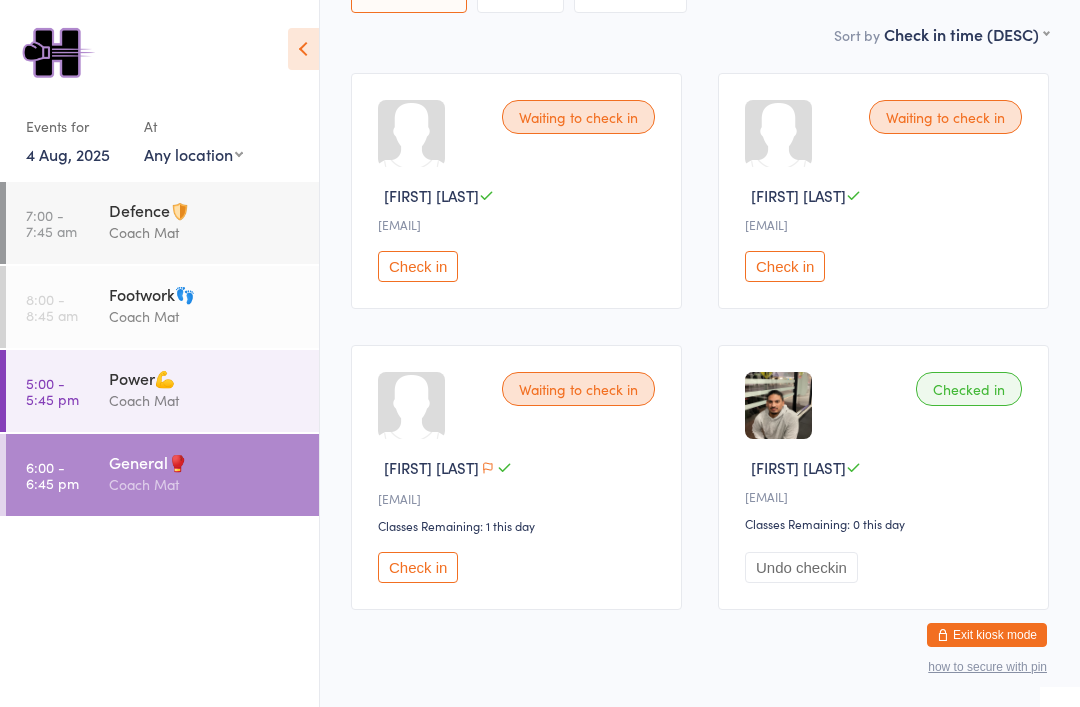 click on "You have now entered Kiosk Mode. Members will be able to check themselves in using the search field below. Click "Exit kiosk mode" below to exit Kiosk Mode at any time. Checked in successfully. Events for 4 Aug, 2025 4 Aug, 2025
August 2025
Sun Mon Tue Wed Thu Fri Sat
31
27
28
29
30
31
01
02
32
03
04
05
06
07
08
09
33
10
11
12
13
14
15
16
34
17
18
19
20
21
22
23 35" at bounding box center [540, 95] 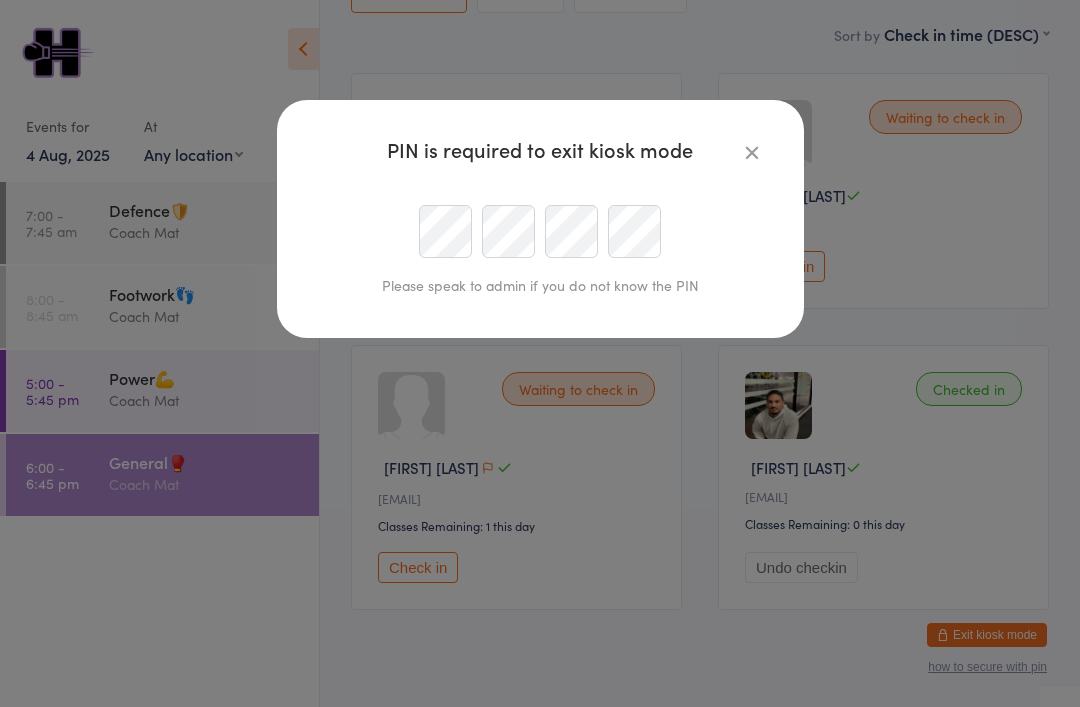 scroll, scrollTop: 257, scrollLeft: 0, axis: vertical 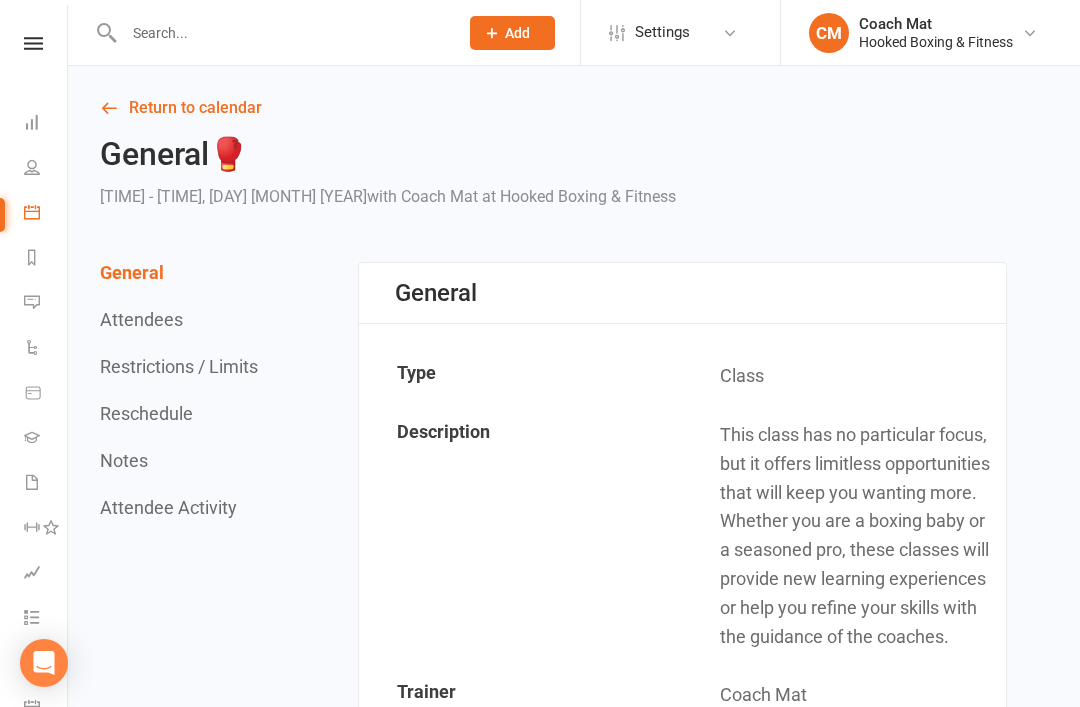 click on "Waivers" at bounding box center (46, 484) 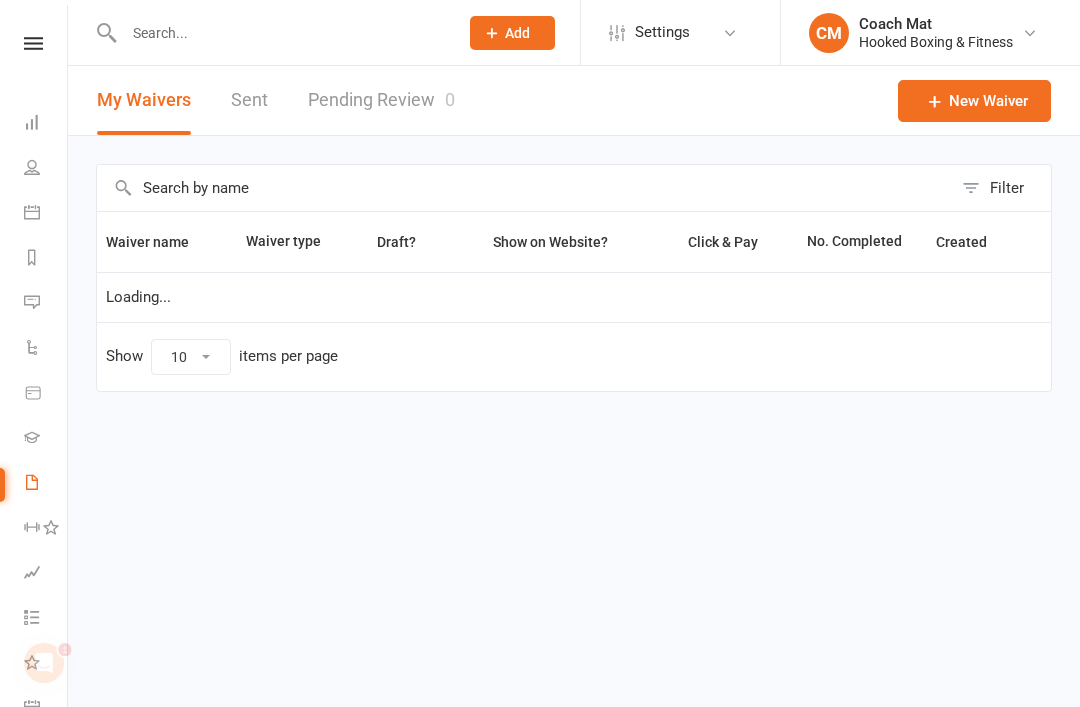 scroll, scrollTop: 0, scrollLeft: 0, axis: both 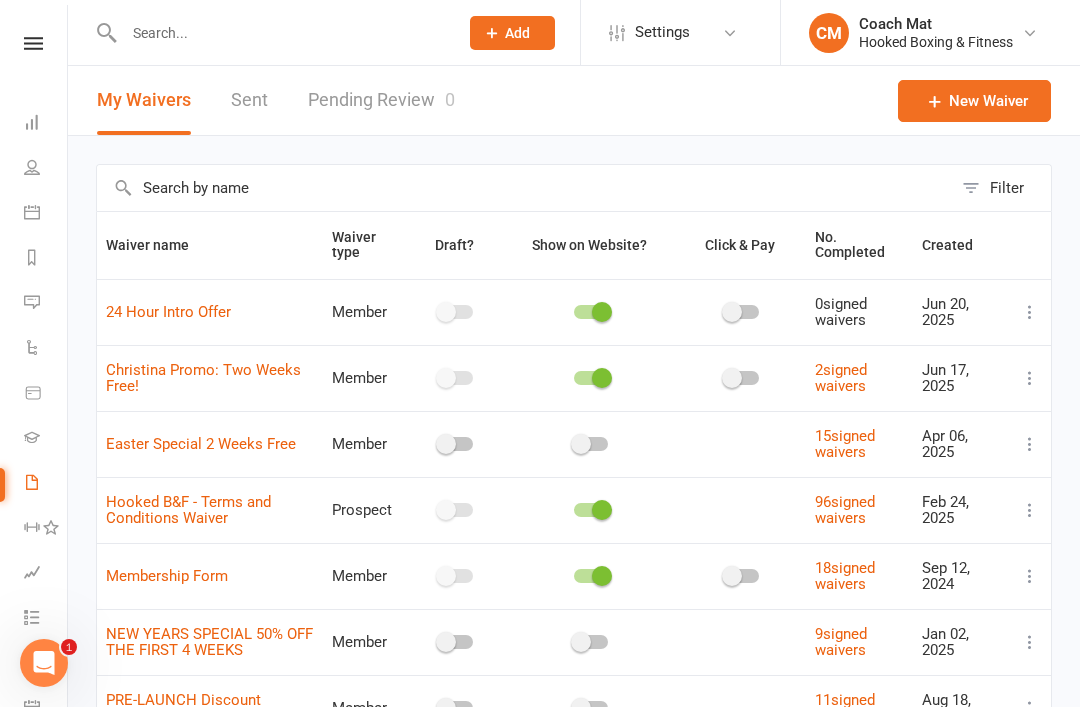click on "2  signed   waivers" at bounding box center (841, 378) 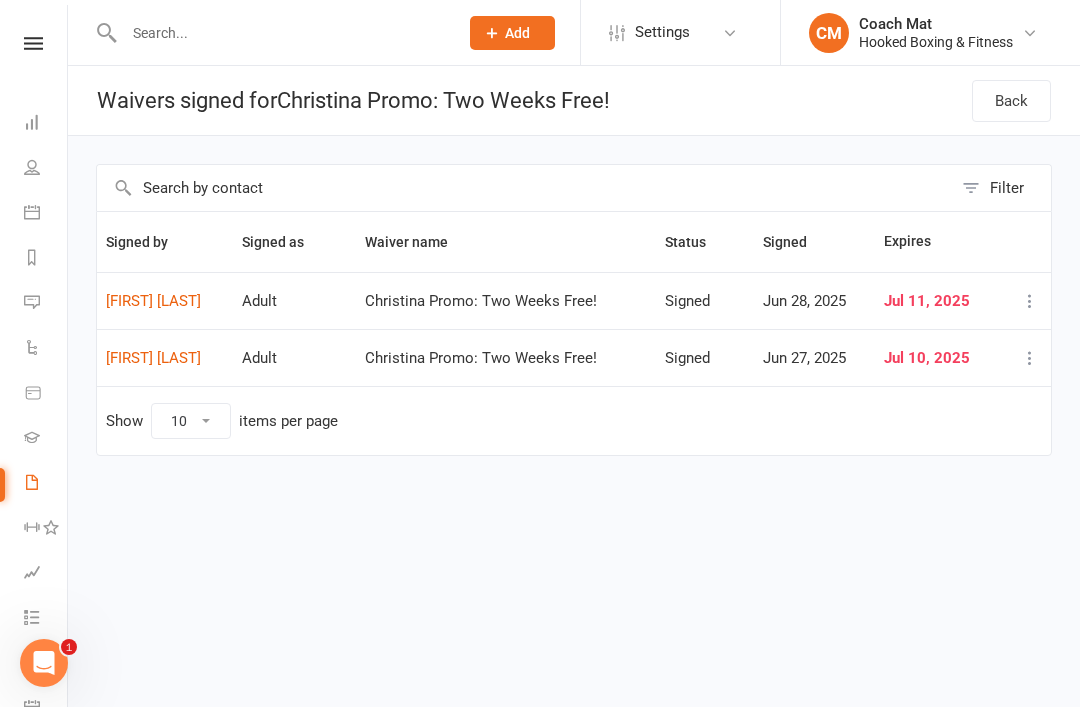 click on "Dashboard" at bounding box center (46, 124) 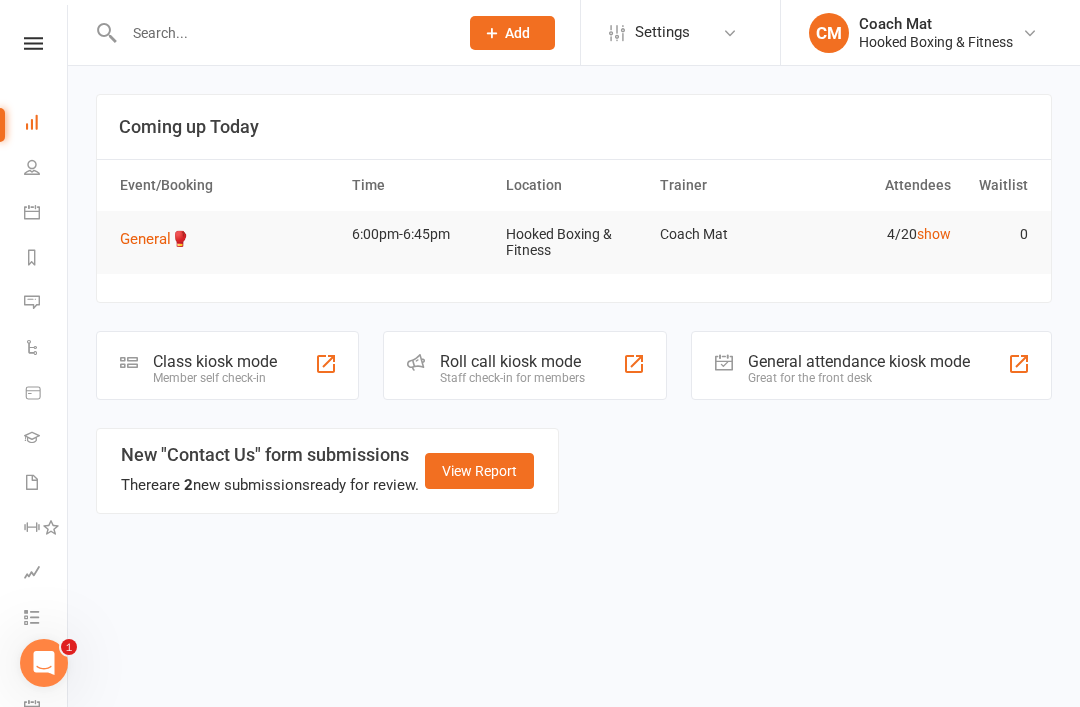 click on "Waivers" at bounding box center [46, 484] 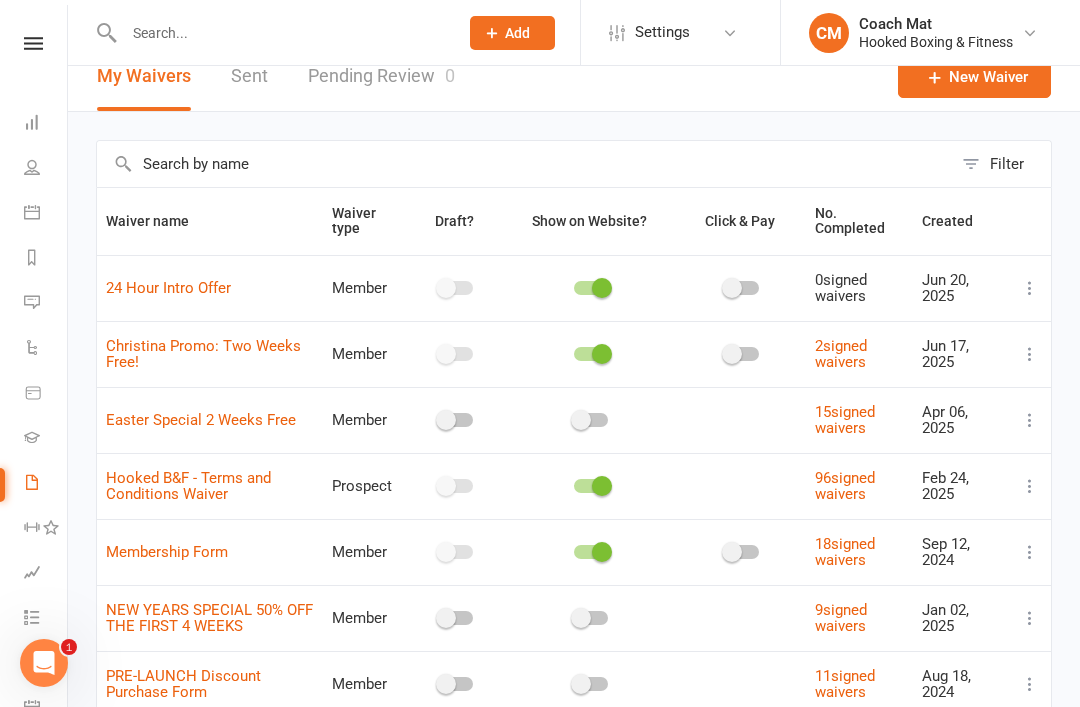 scroll, scrollTop: 26, scrollLeft: 0, axis: vertical 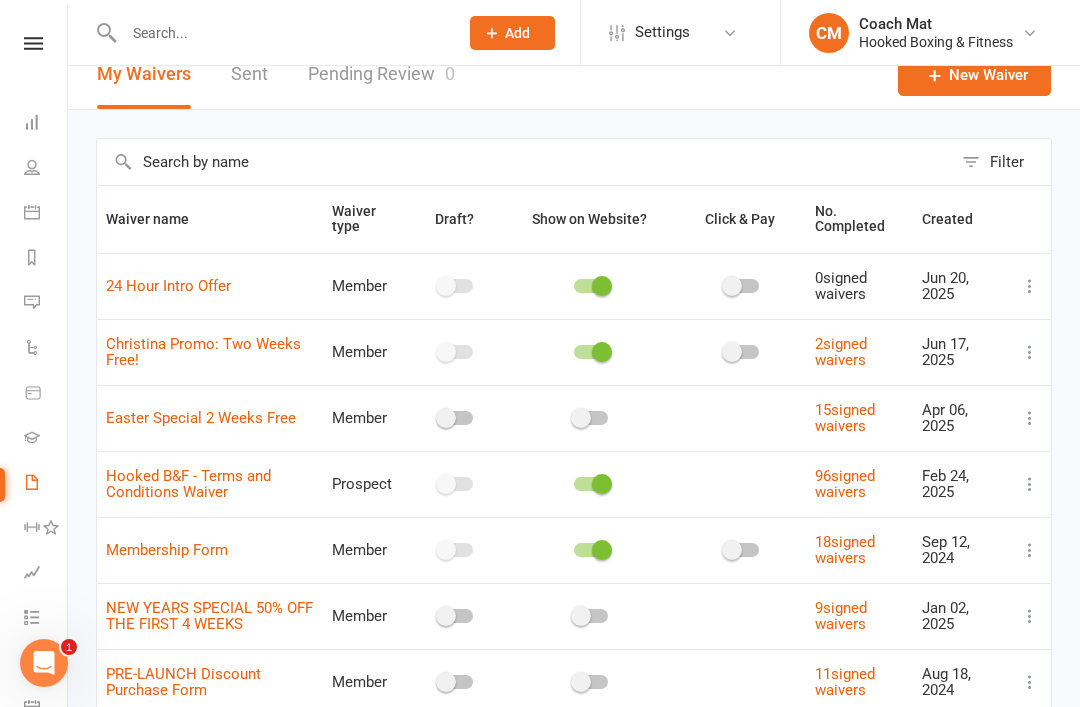 click on "18  signed   waivers" at bounding box center [845, 550] 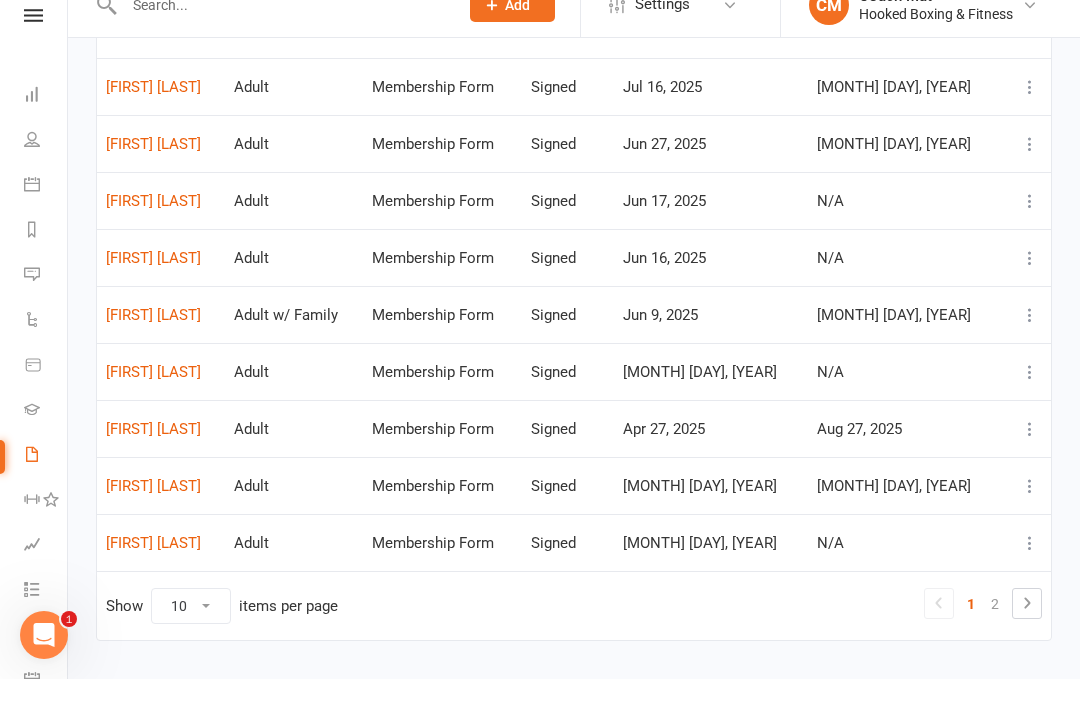 scroll, scrollTop: 0, scrollLeft: 0, axis: both 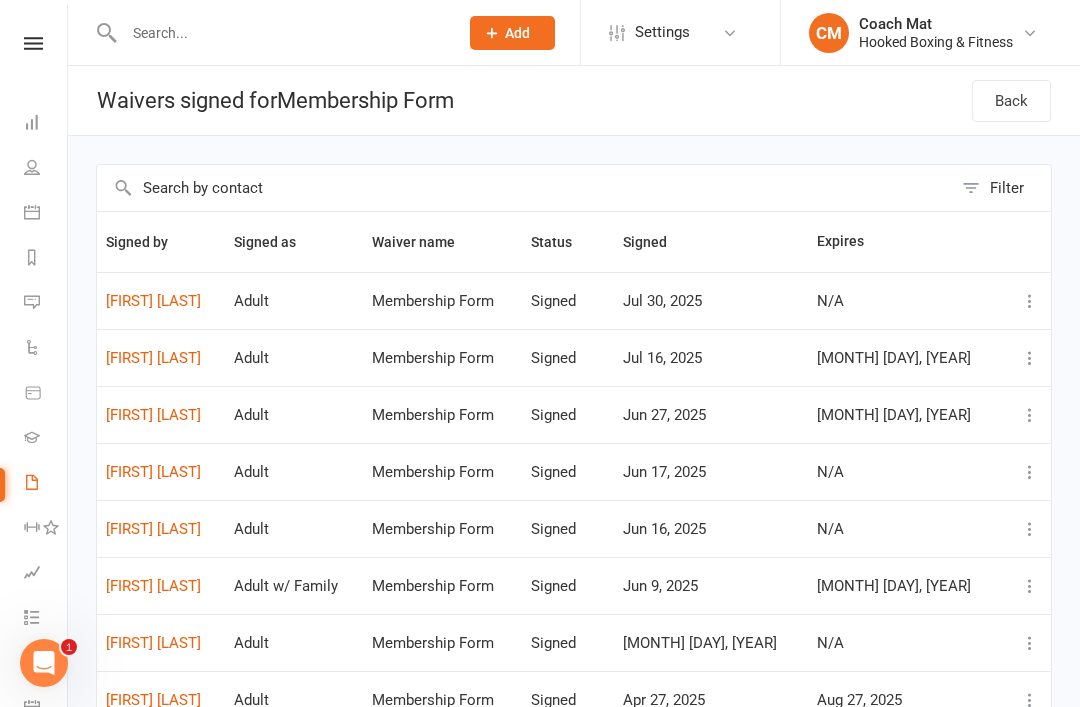 click at bounding box center (32, 482) 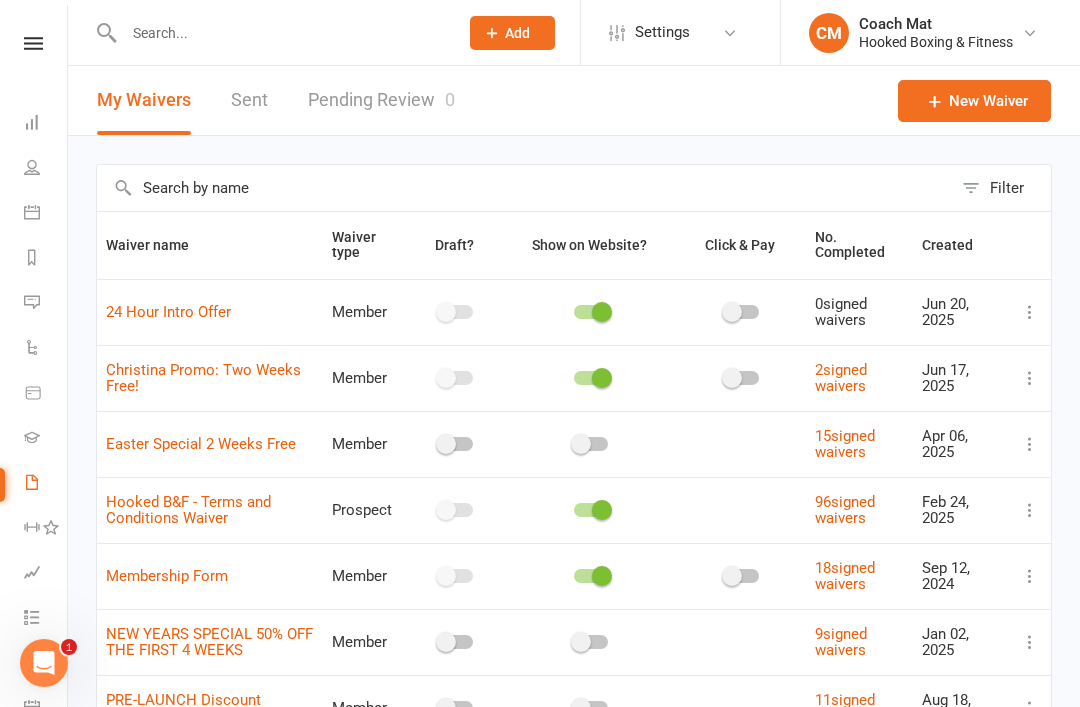 click on "96  signed   waivers" at bounding box center [845, 510] 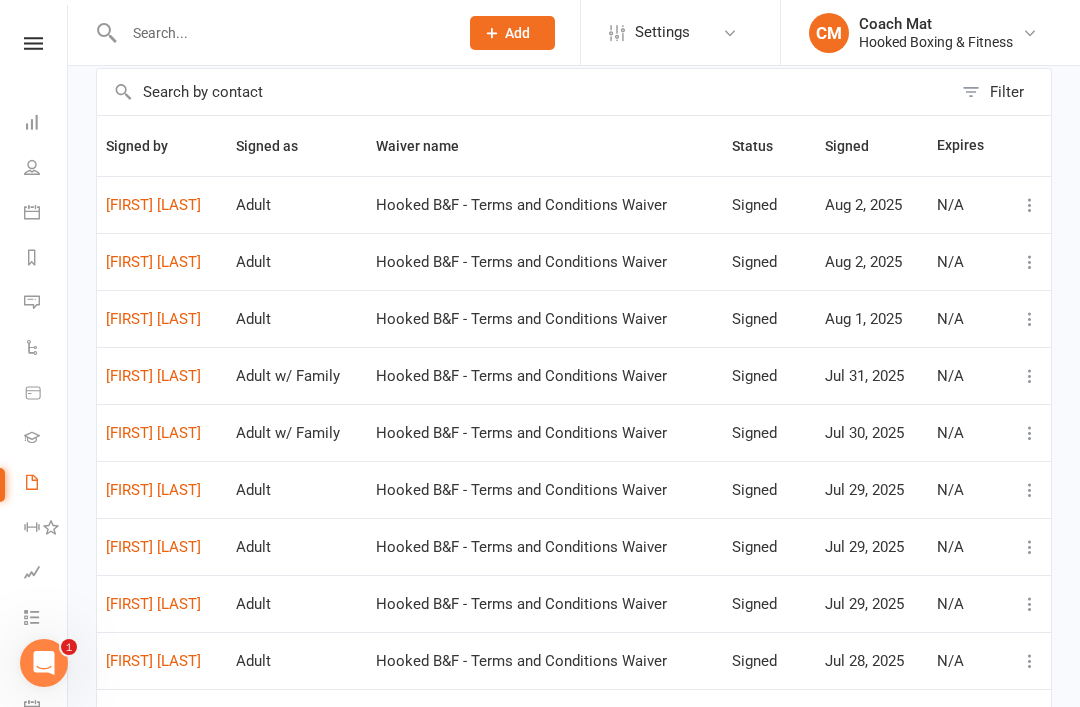 scroll, scrollTop: 0, scrollLeft: 0, axis: both 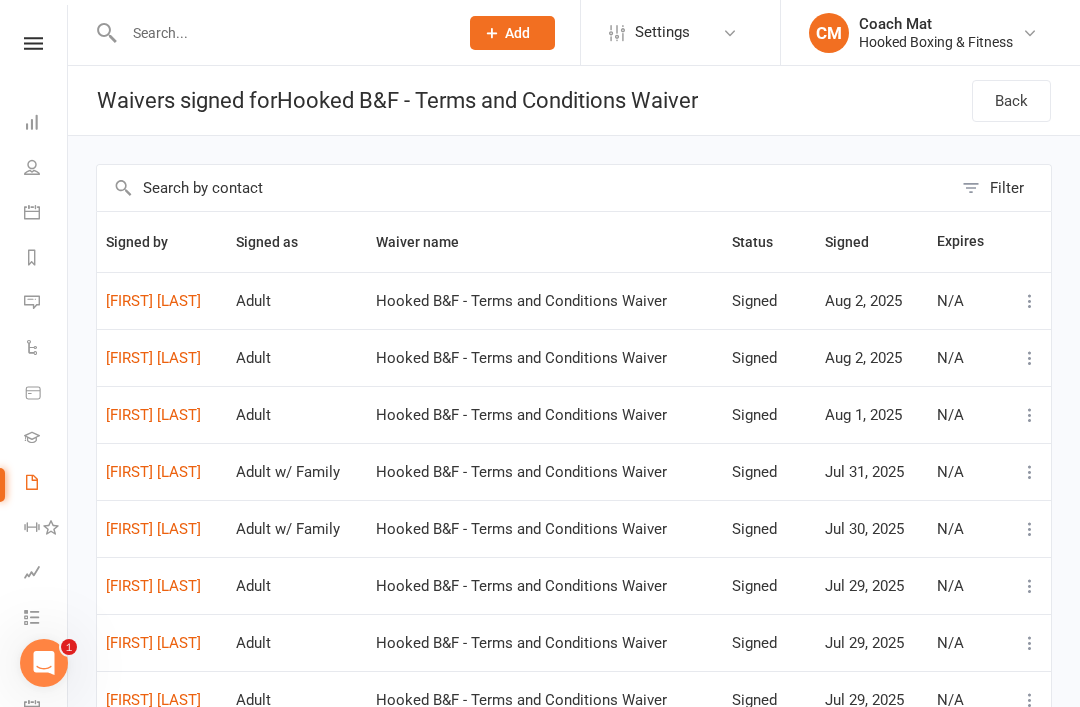 click on "Waivers" at bounding box center (46, 484) 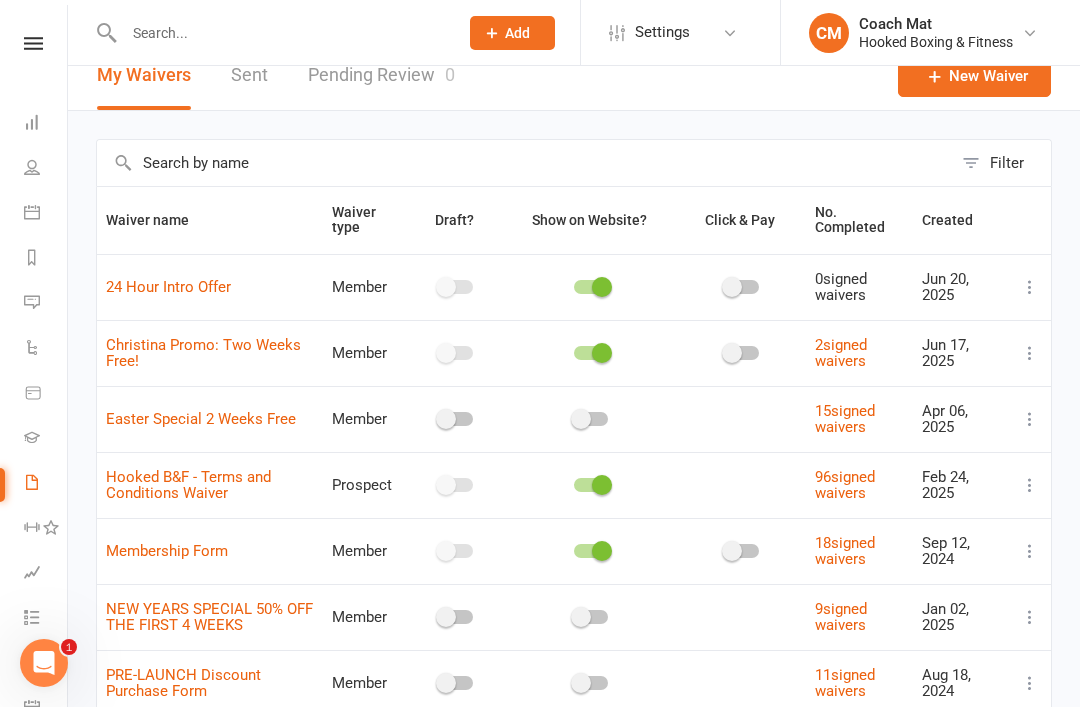 scroll, scrollTop: 0, scrollLeft: 0, axis: both 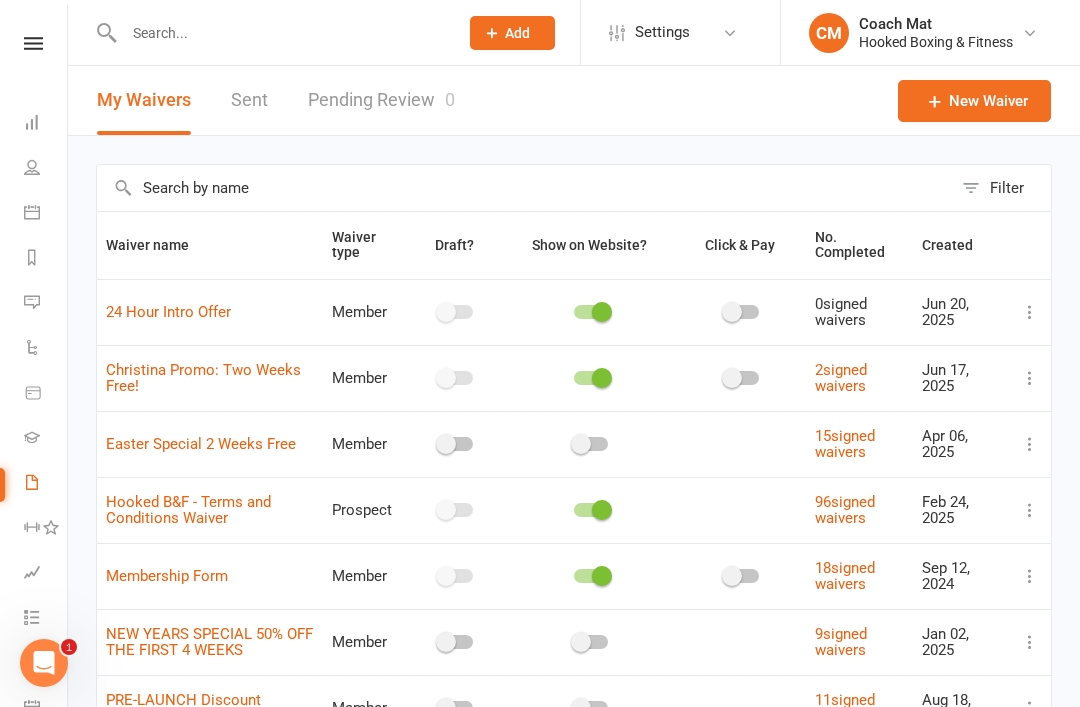 click on "Dashboard" at bounding box center [46, 124] 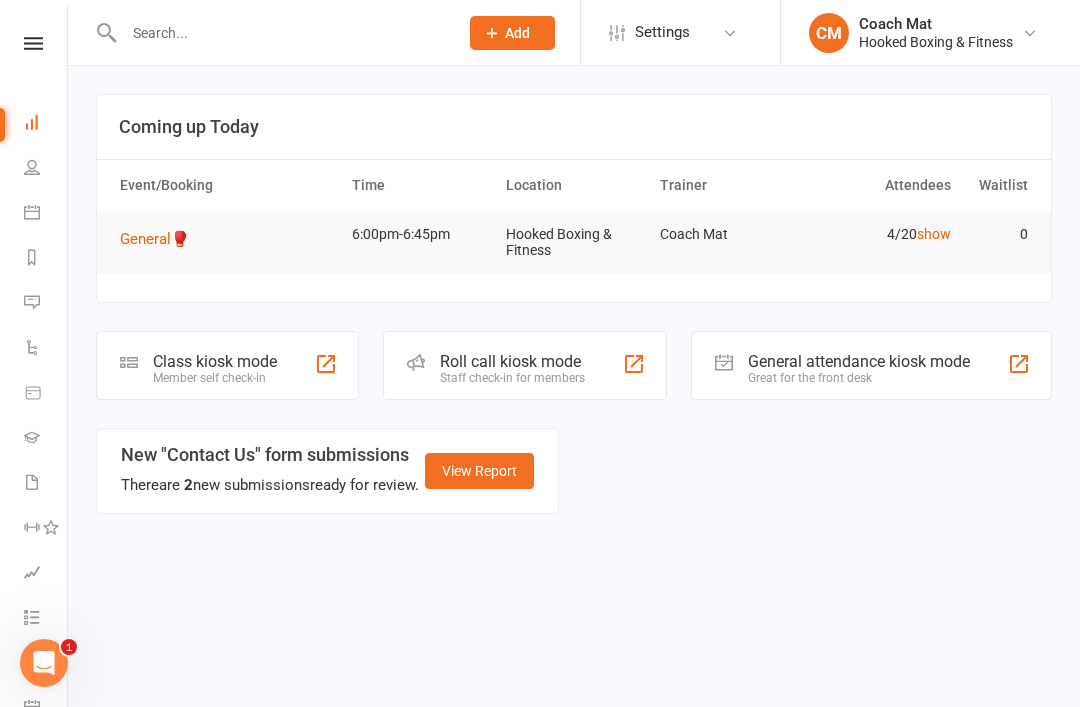 click on "Class kiosk mode" 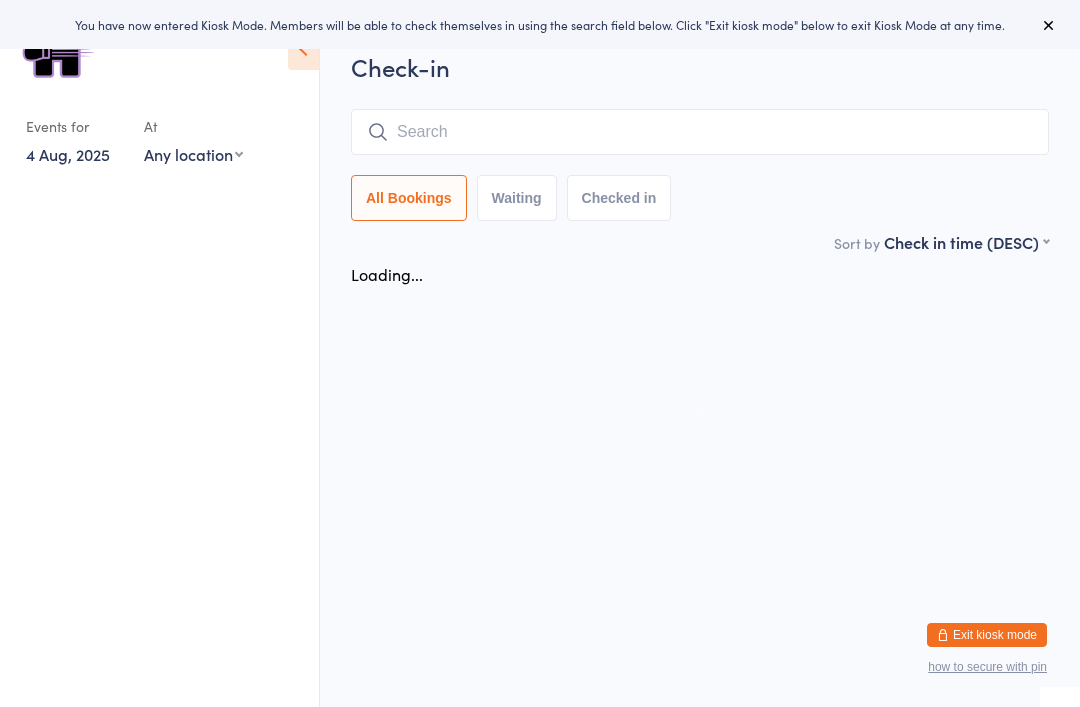 scroll, scrollTop: 0, scrollLeft: 0, axis: both 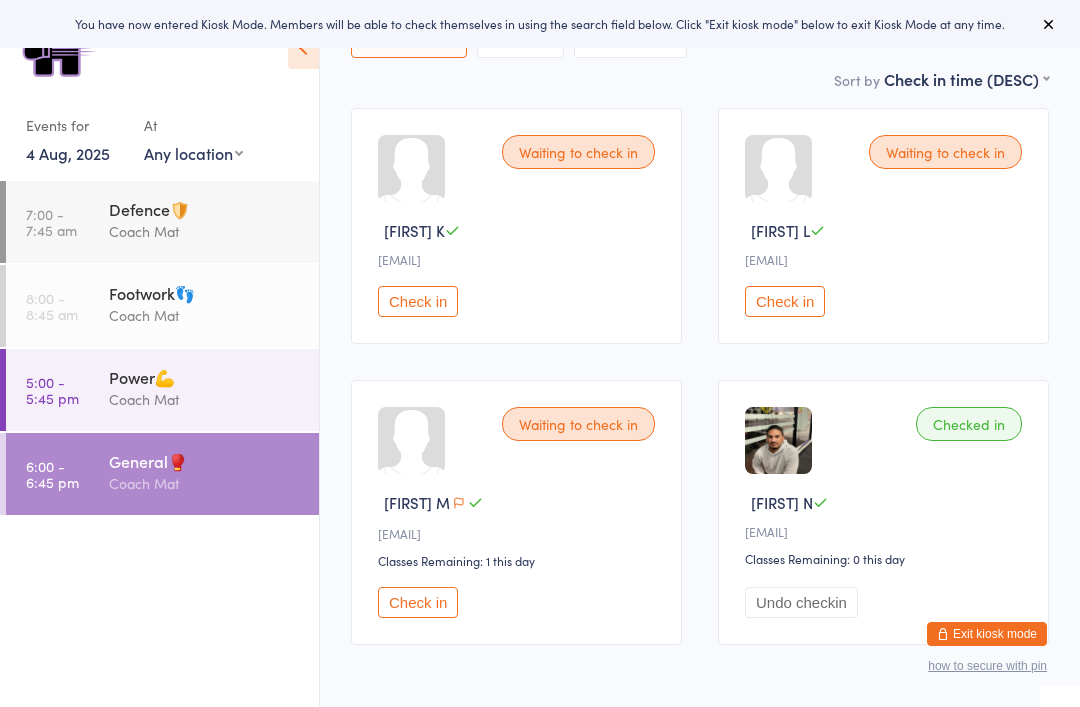 click on "[FIRST] L" at bounding box center (780, 231) 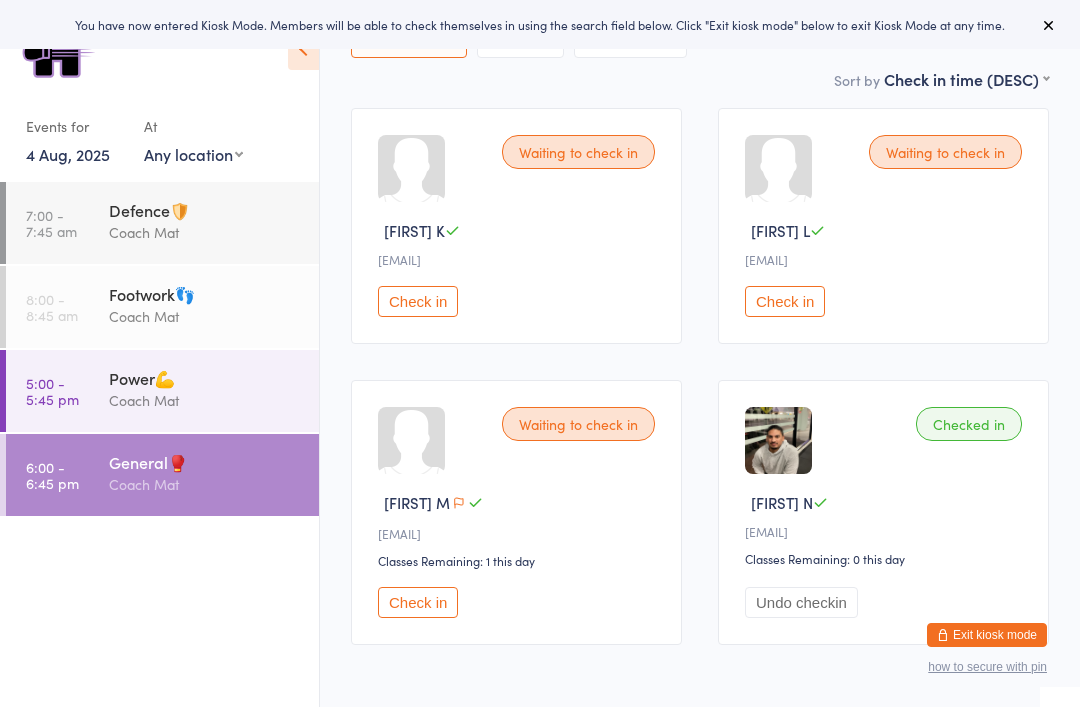 click at bounding box center (778, 168) 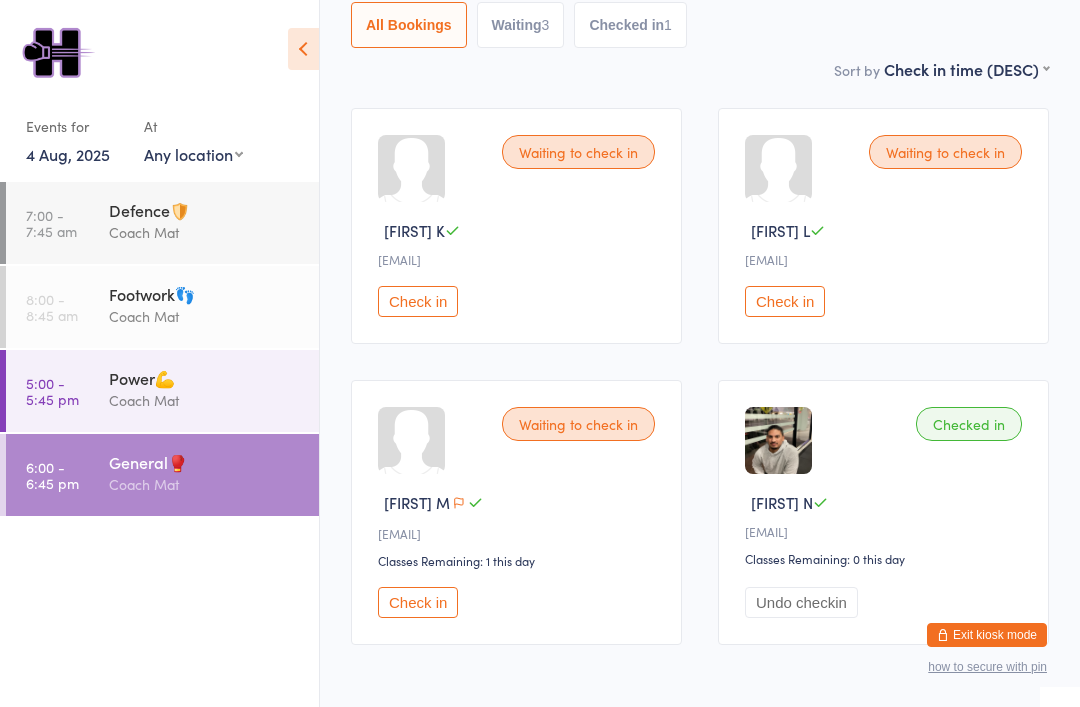 click on "Check in" at bounding box center [418, 602] 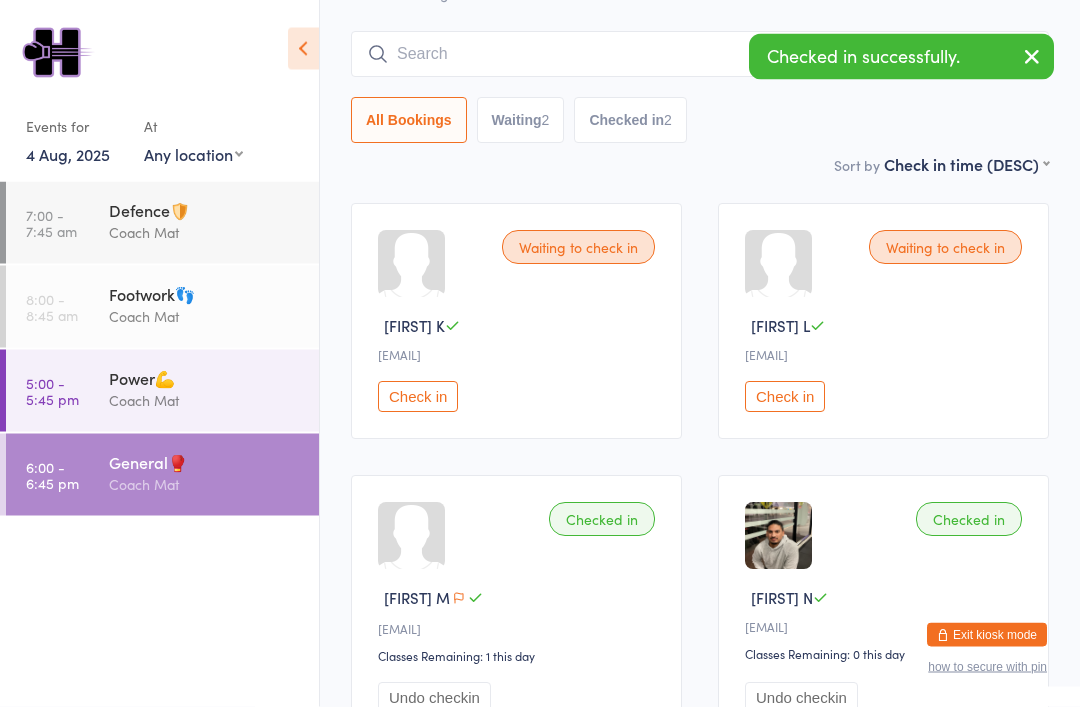 scroll, scrollTop: 35, scrollLeft: 0, axis: vertical 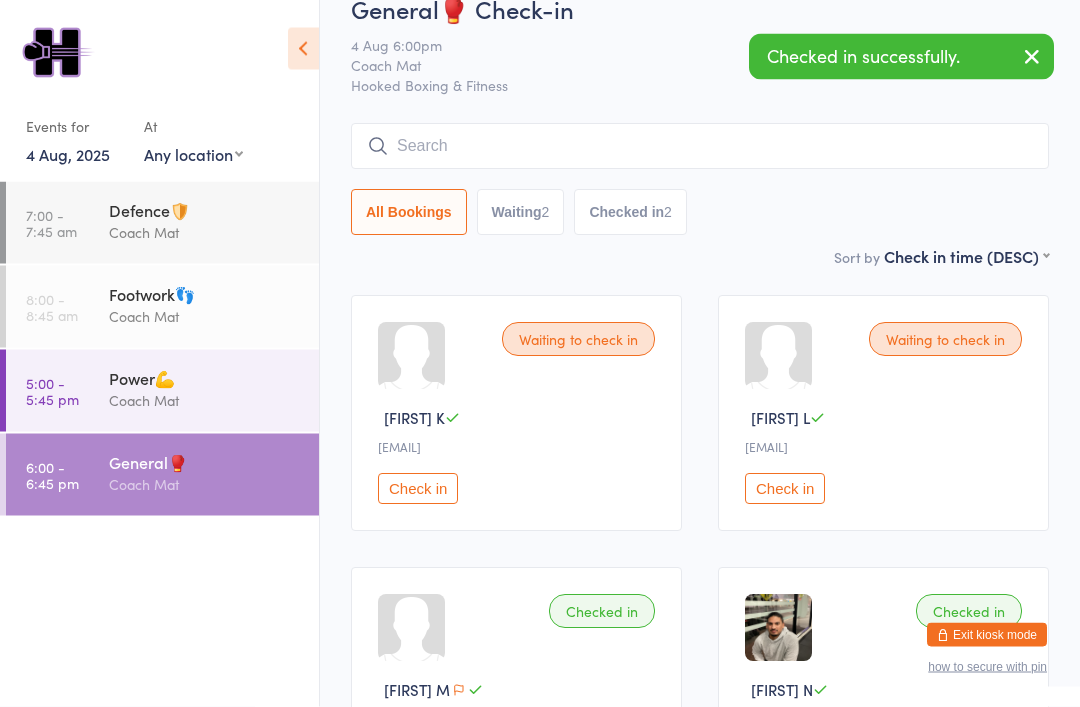 click on "General🥊 Check-in 4 Aug 6:00pm  Coach [LAST]  Hooked Boxing & Fitness  Manual search Scanner input All Bookings Waiting  2 Checked in  2" at bounding box center [700, 119] 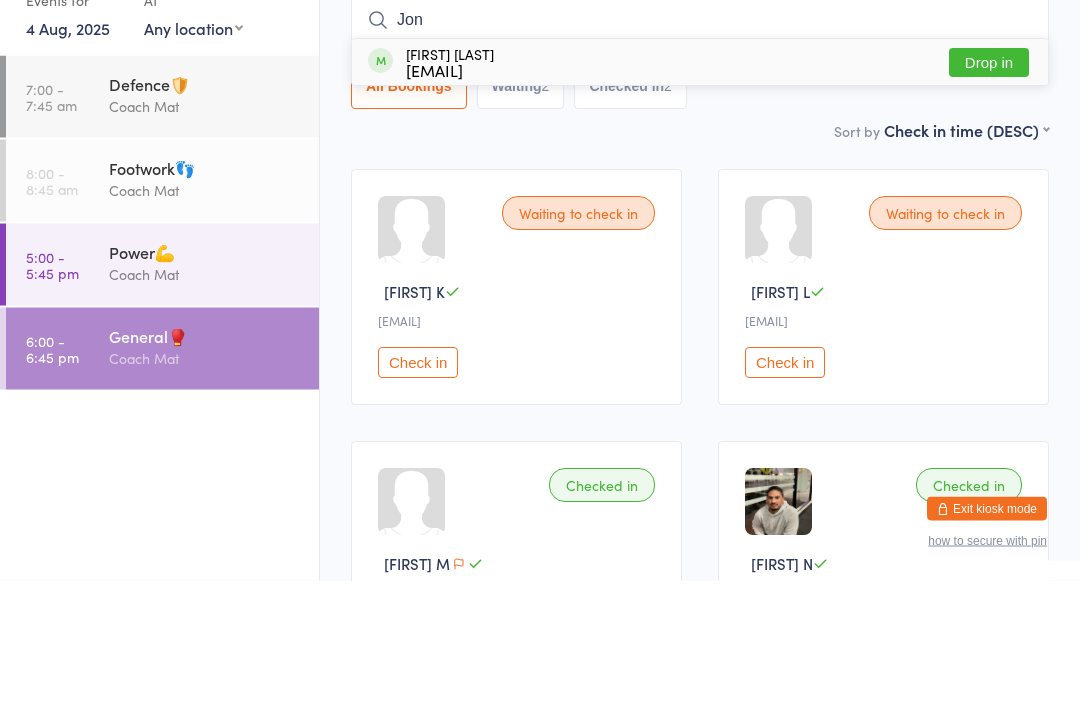 type on "Jon" 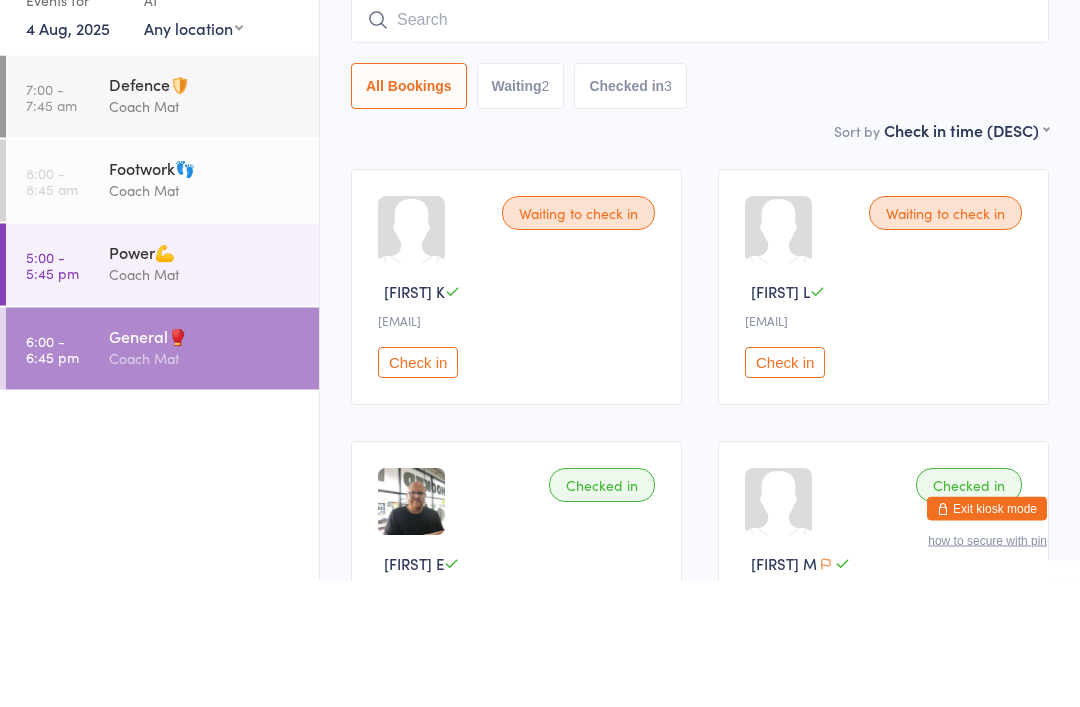 click at bounding box center (700, 147) 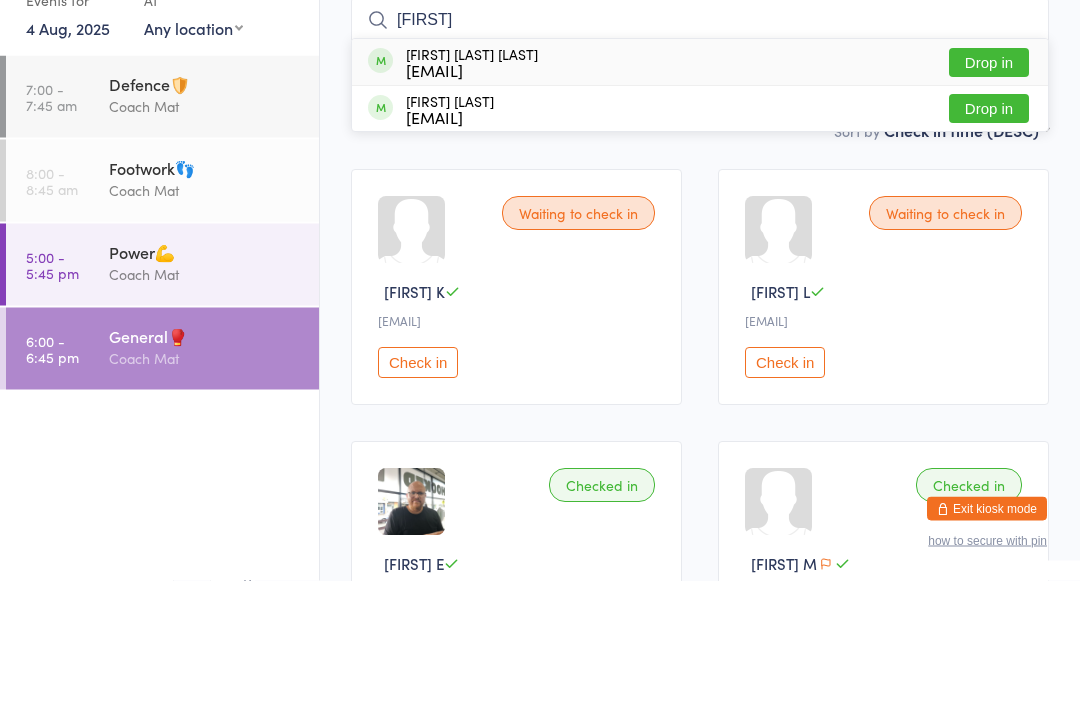 type on "Marcel" 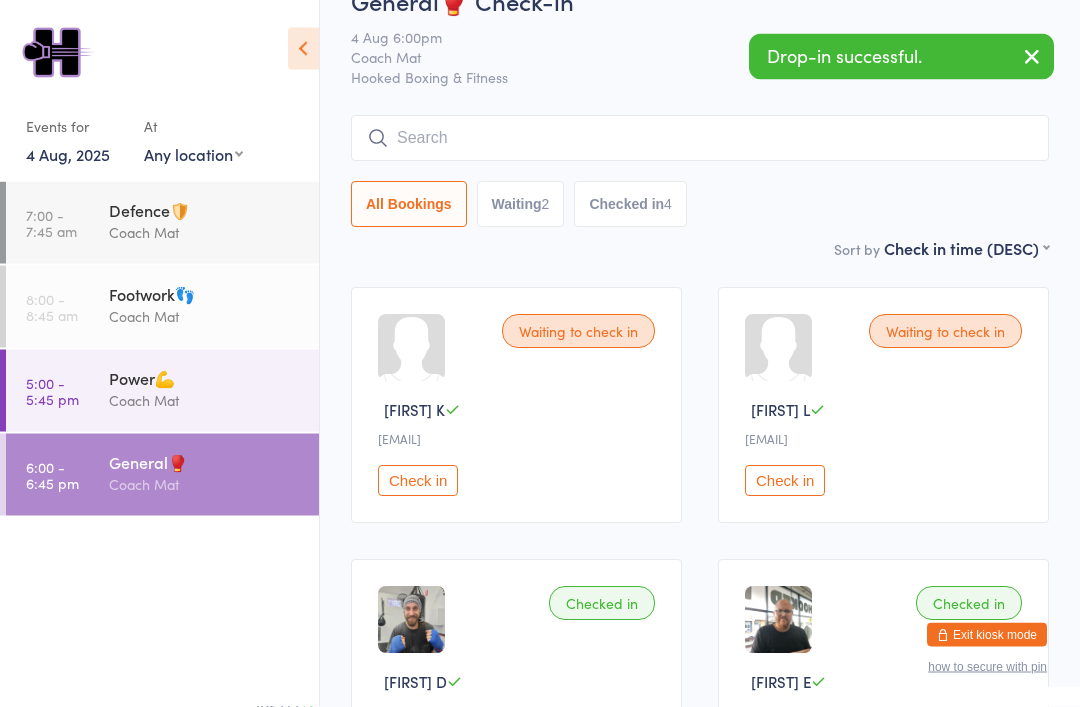 scroll, scrollTop: 42, scrollLeft: 0, axis: vertical 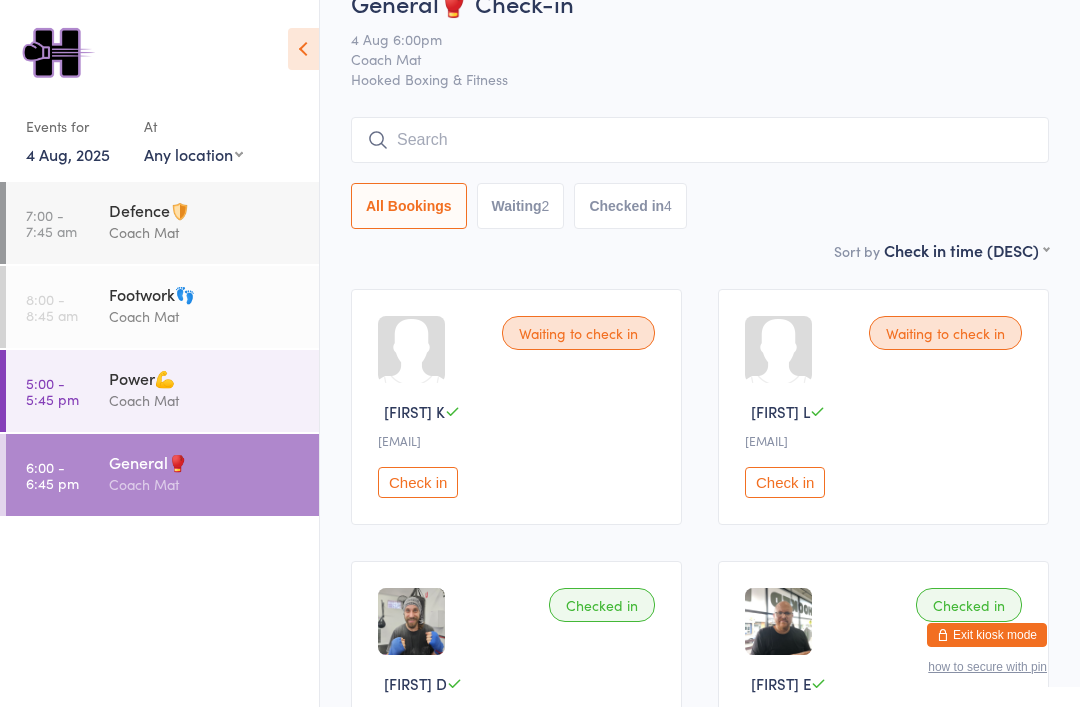 click at bounding box center (700, 140) 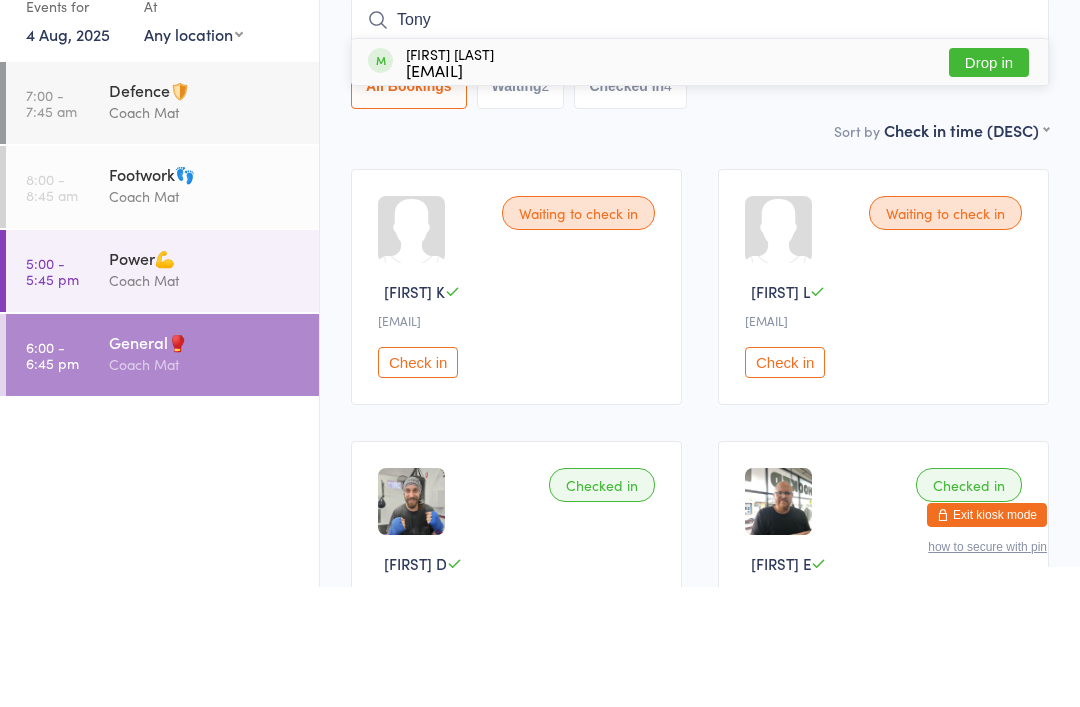type on "Tony" 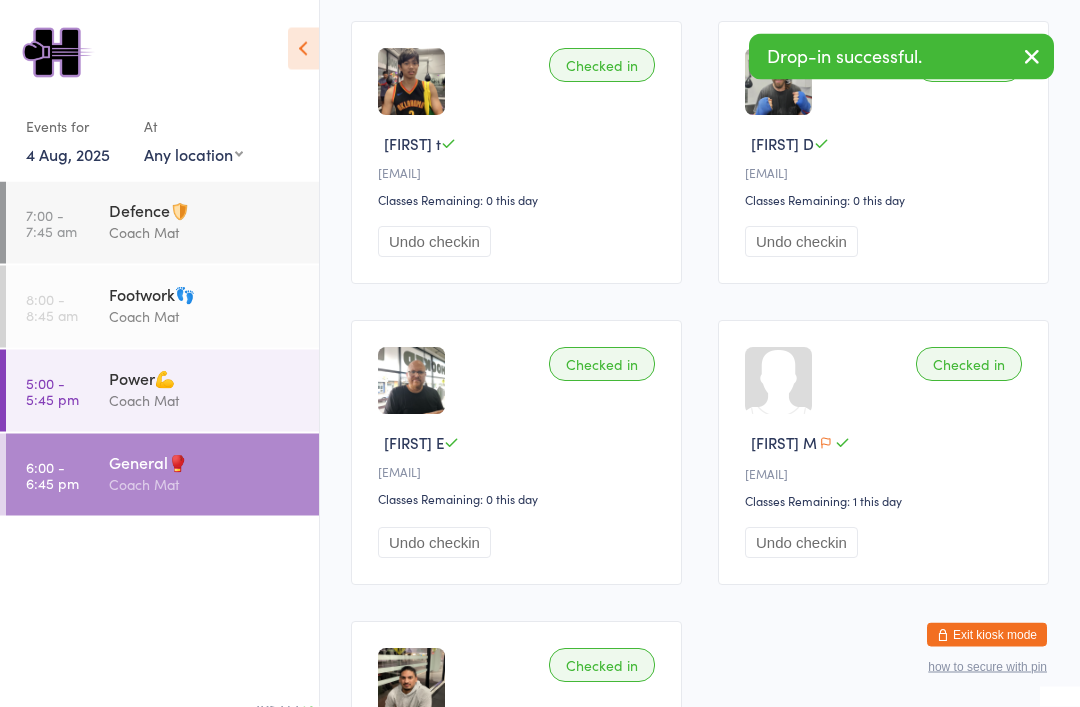 scroll, scrollTop: 574, scrollLeft: 0, axis: vertical 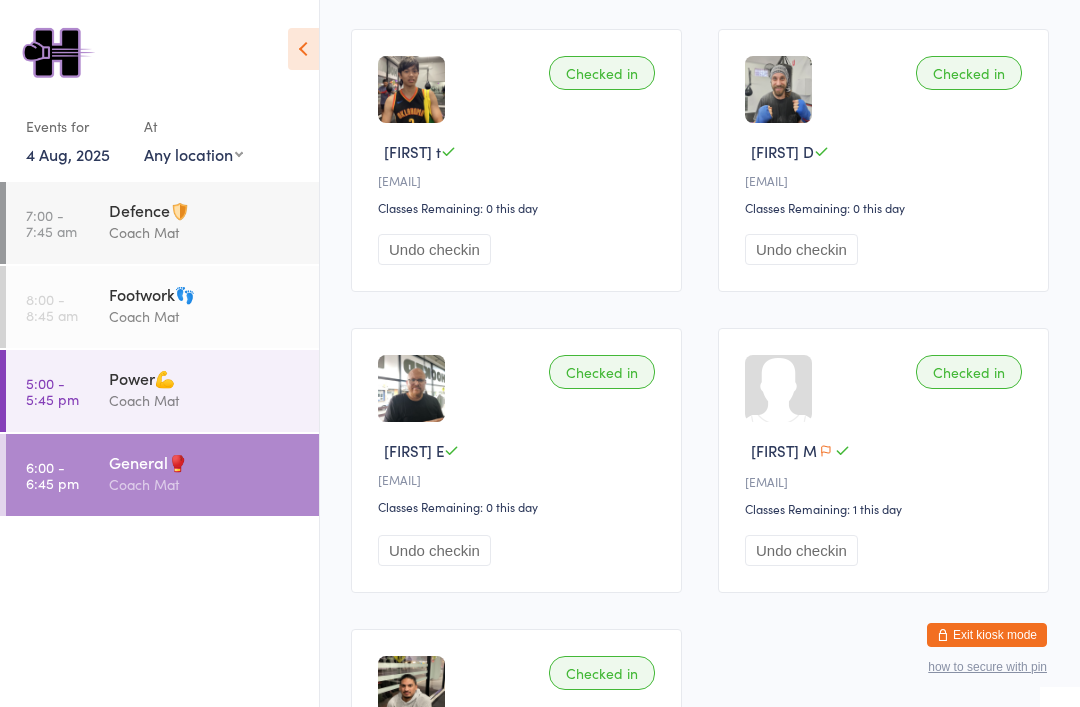 click on "Coach Mat" at bounding box center (205, 400) 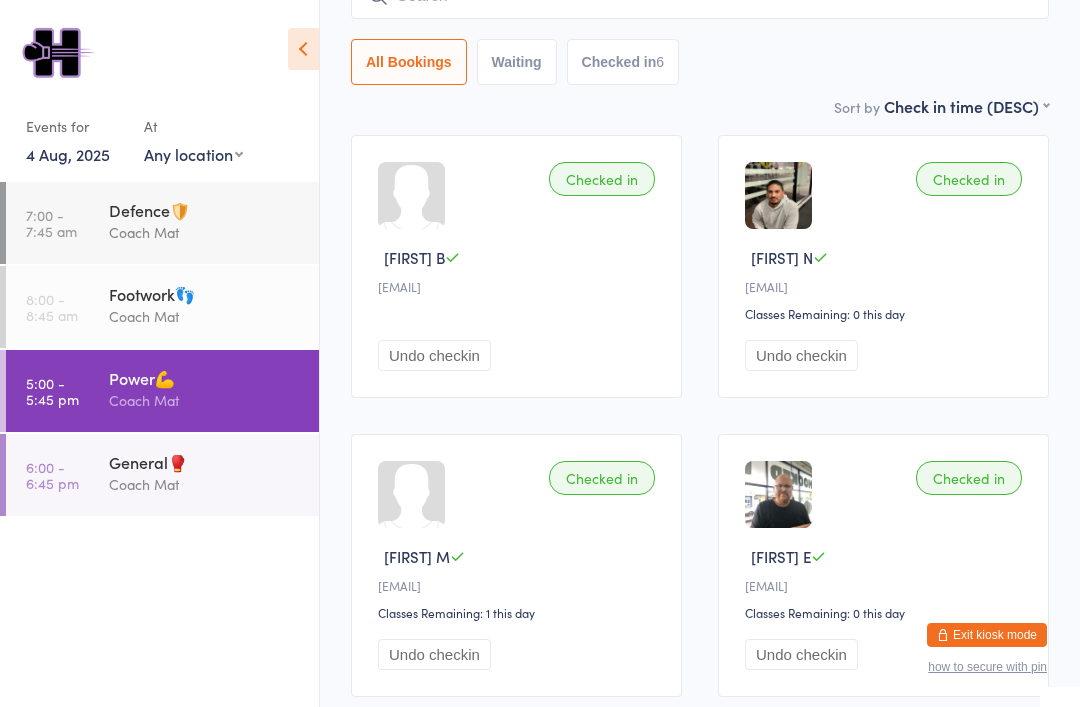 scroll, scrollTop: 598, scrollLeft: 0, axis: vertical 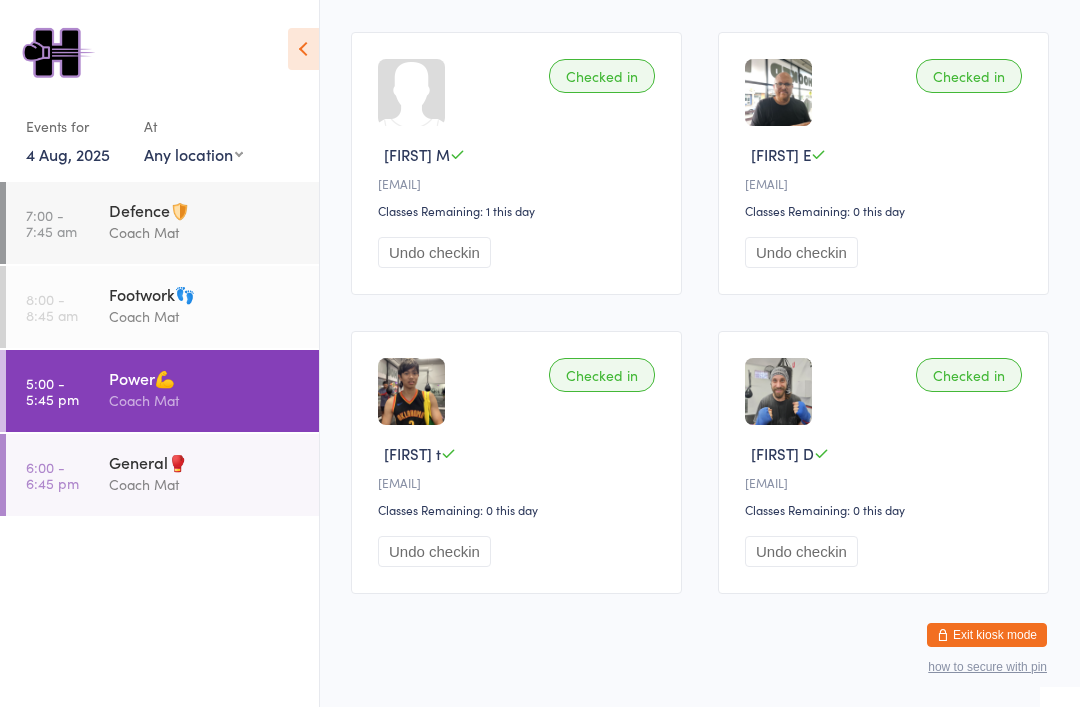 click on "Footwork👣" at bounding box center (205, 294) 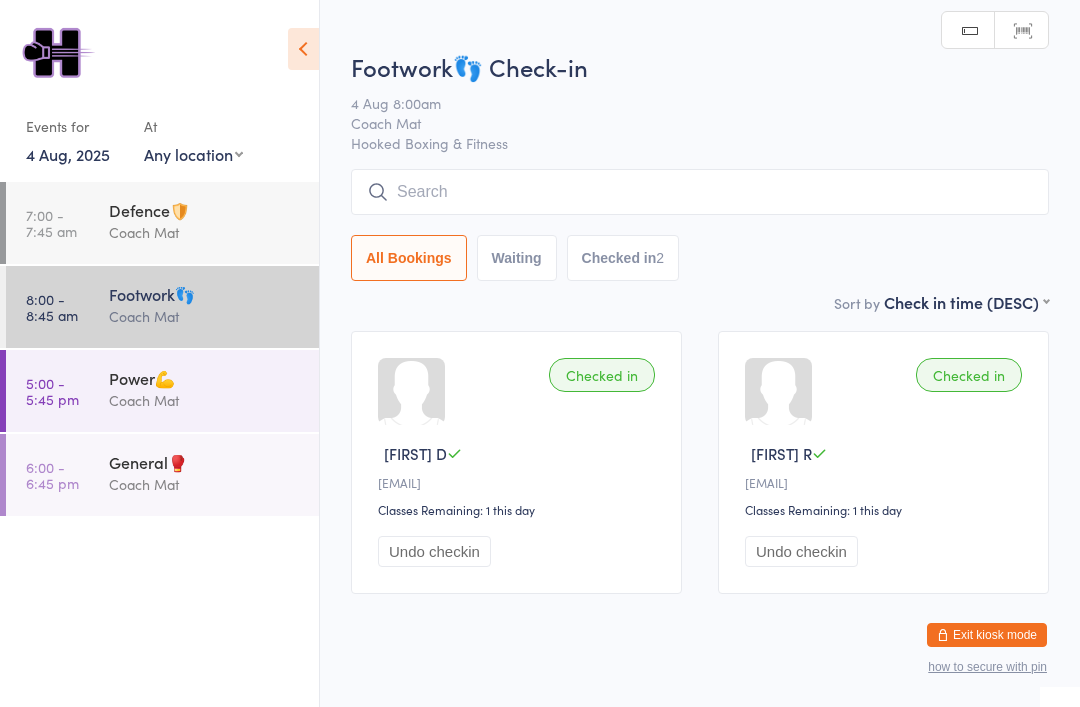 click on "Defence🛡️ Coach Mat" at bounding box center (214, 221) 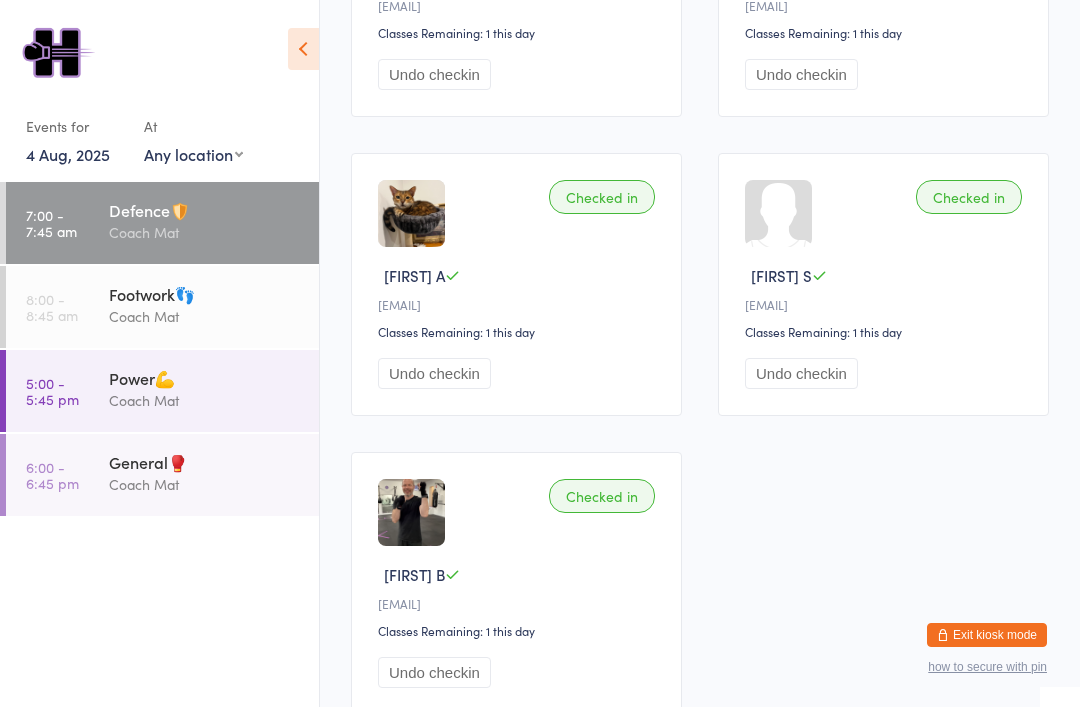 scroll, scrollTop: 598, scrollLeft: 0, axis: vertical 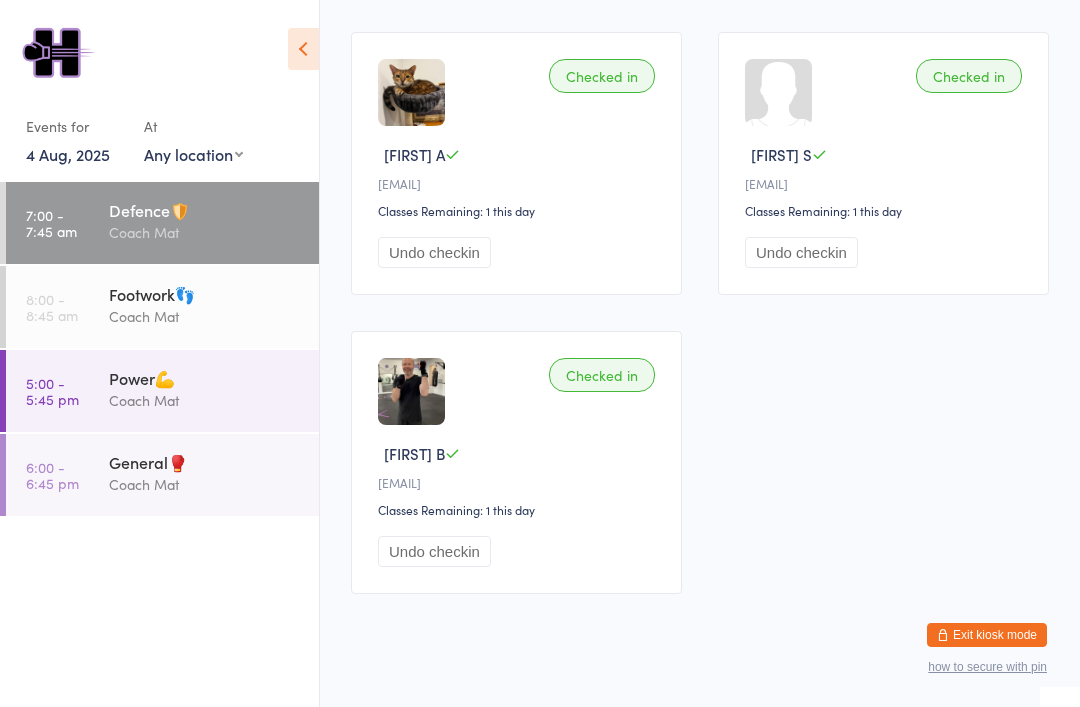 click on "General🥊" at bounding box center [205, 462] 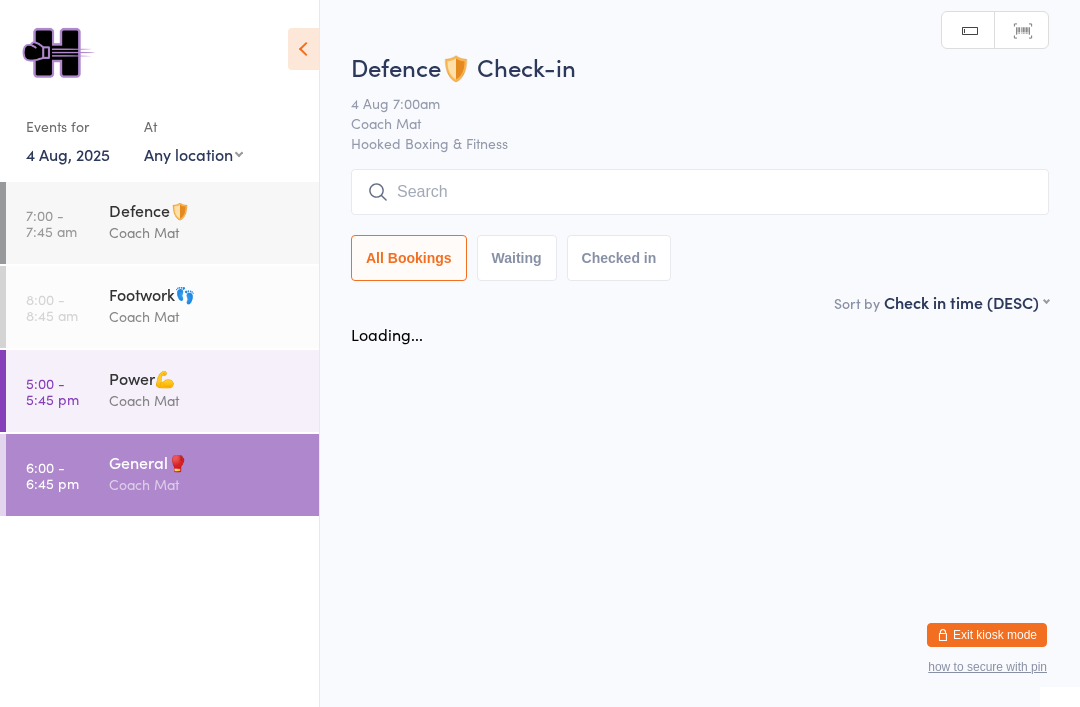 scroll, scrollTop: 0, scrollLeft: 0, axis: both 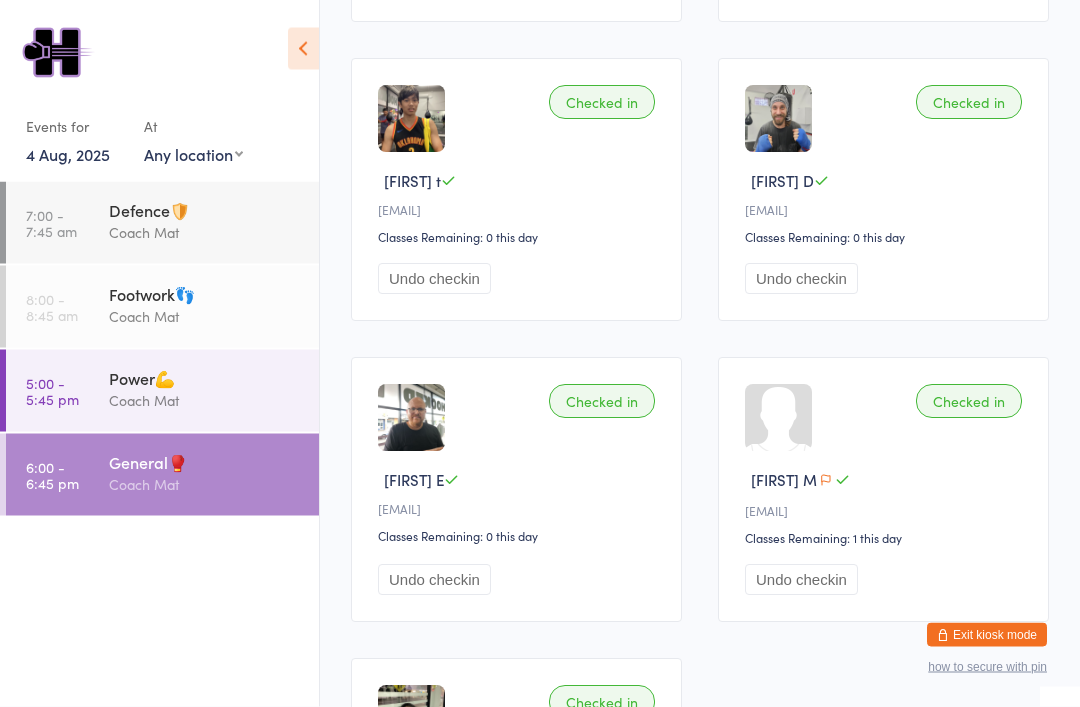 click on "You have now entered Kiosk Mode. Members will be able to check themselves in using the search field below. Click "Exit kiosk mode" below to exit Kiosk Mode at any time. Drop-in successful. Events for 4 Aug, 2025 4 Aug, 2025
August 2025
Sun Mon Tue Wed Thu Fri Sat
31
27
28
29
30
31
01
02
32
03
04
05
06
07
08
09
33
10
11
12
13
14
15
16
34
17
18
19
20
21
22" at bounding box center [540, 212] 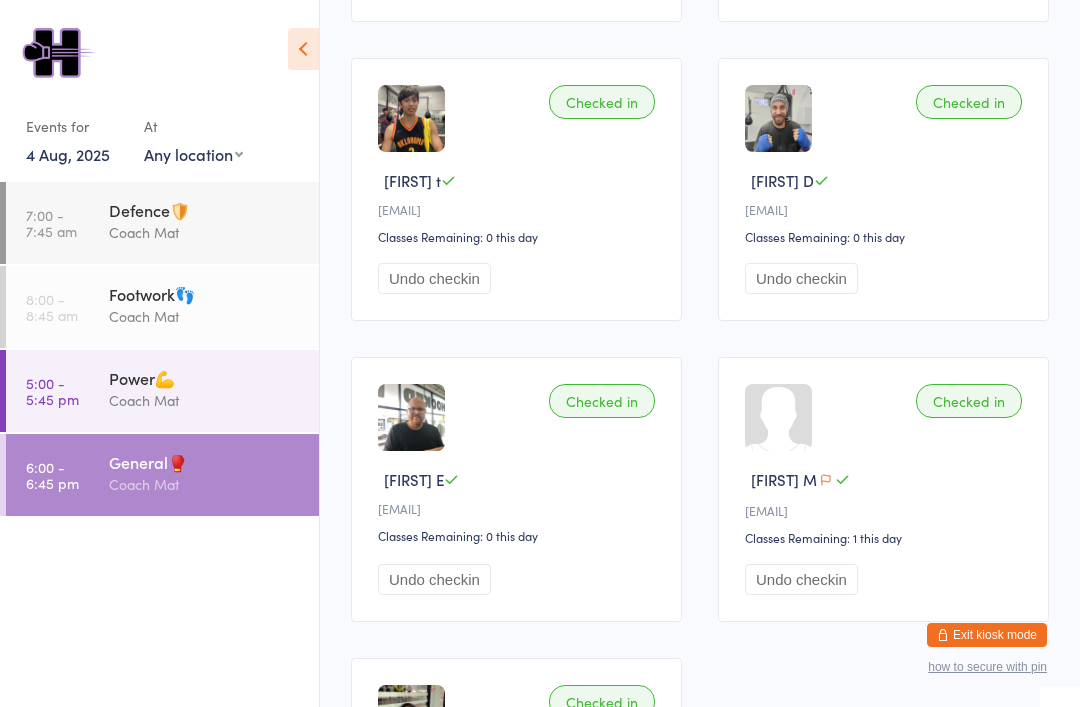 click on "Exit kiosk mode" at bounding box center [987, 635] 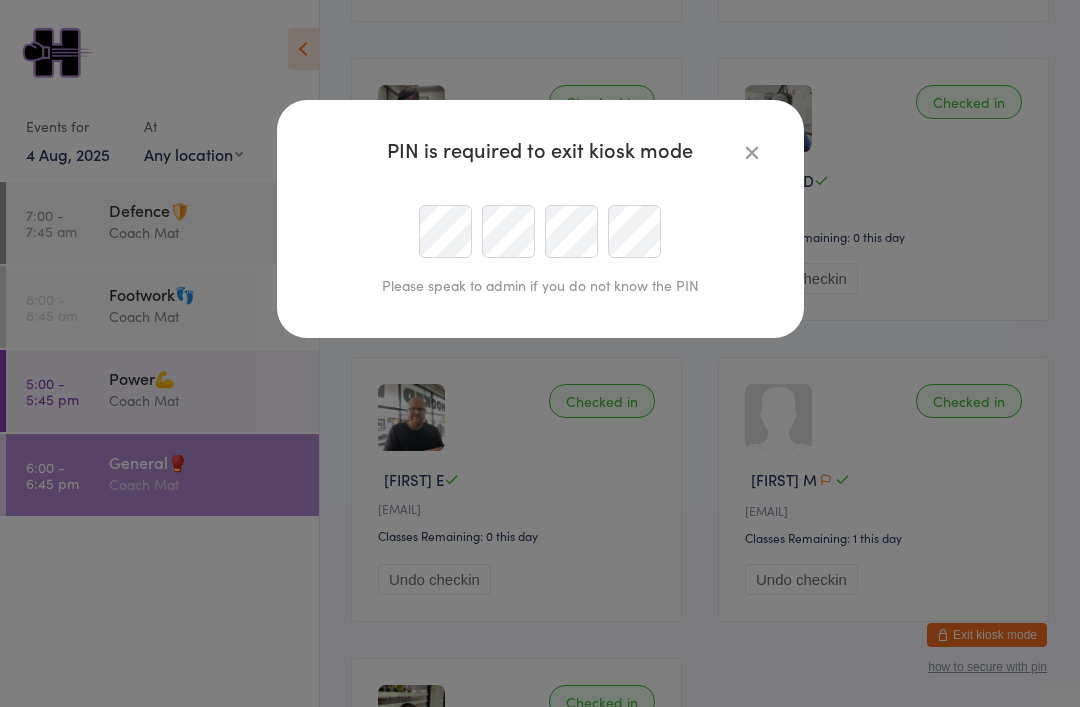 scroll, scrollTop: 544, scrollLeft: 0, axis: vertical 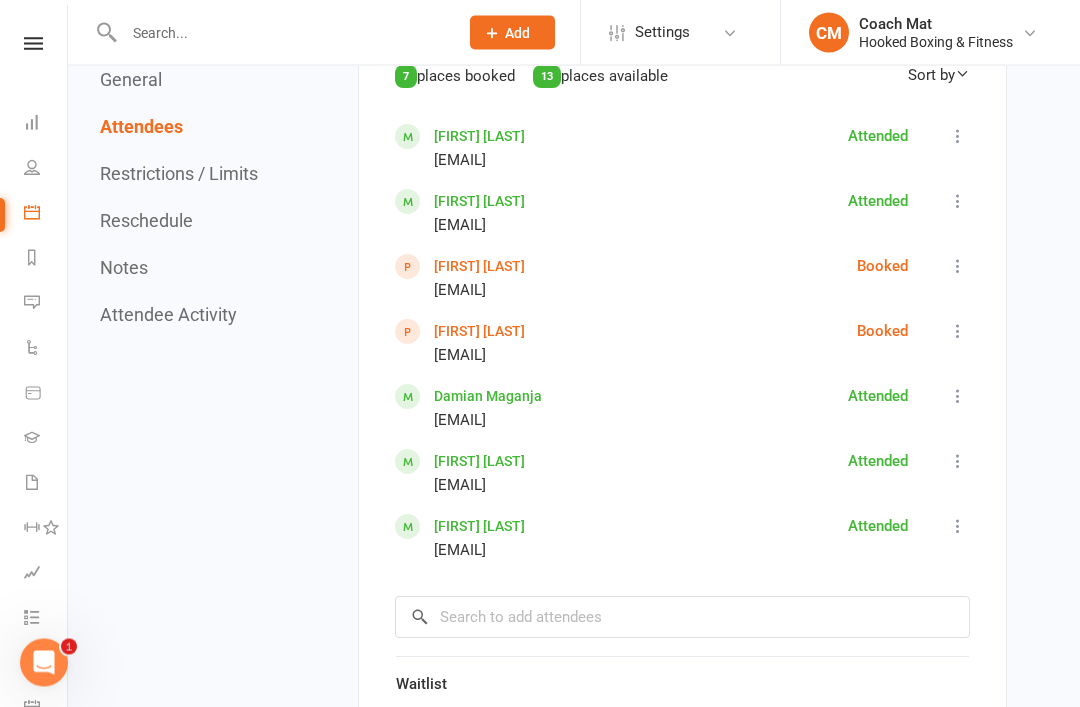 click on "[NUMBER] places booked [NUMBER] places available Sort by First Name Last Name Marcel De Andrade Rittner [EMAIL] Attended Mark absent Undo check-in Send message More info Remove All bookings for series Enable recurring bookings Jon Earl [EMAIL] Attended Mark absent Undo check-in Send message More info Remove All bookings for series Enable recurring bookings Harris Kwong [EMAIL] Booked Mark absent Check in Send message More info Remove Enable recurring bookings Priscilla Li [EMAIL] Booked Mark absent Check in Send message More info Remove Enable recurring bookings Damian Maganja [EMAIL] Attended Mark absent Undo check-in Send message More info Remove All bookings for series Enable recurring bookings Dylan Nilmadhub [EMAIL] Attended Mark absent Undo check-in Send message More info Remove All bookings for series Enable recurring bookings tony truong Attended Mark absent" at bounding box center [682, 347] 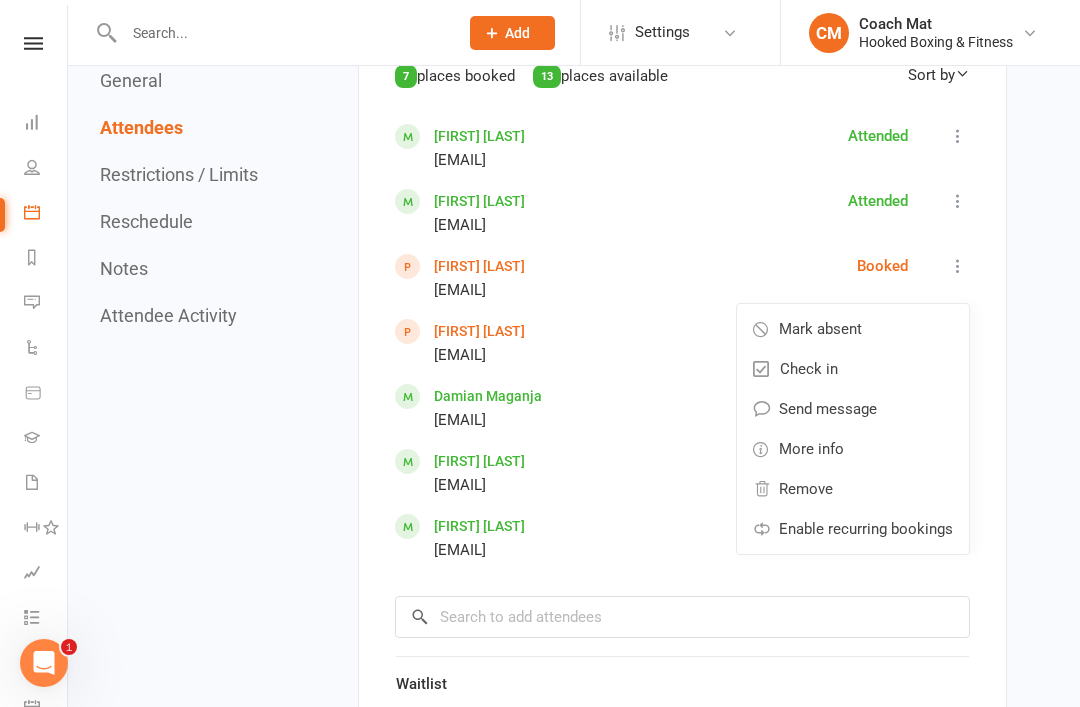 click on "Mark absent" at bounding box center (820, 329) 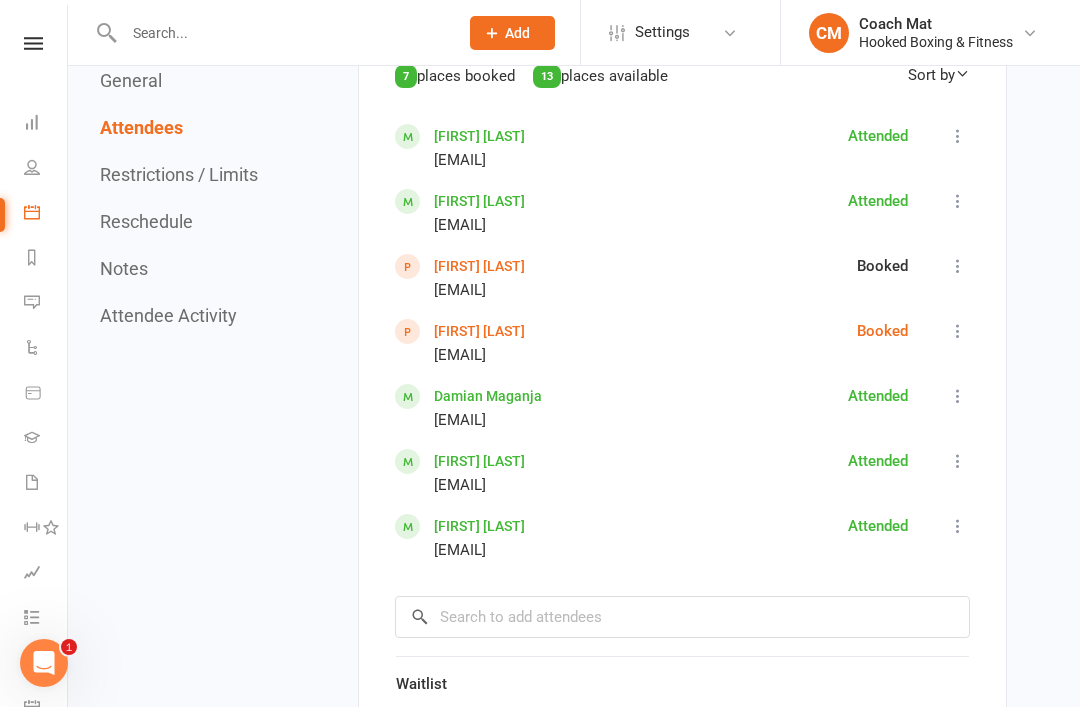 click at bounding box center (958, 331) 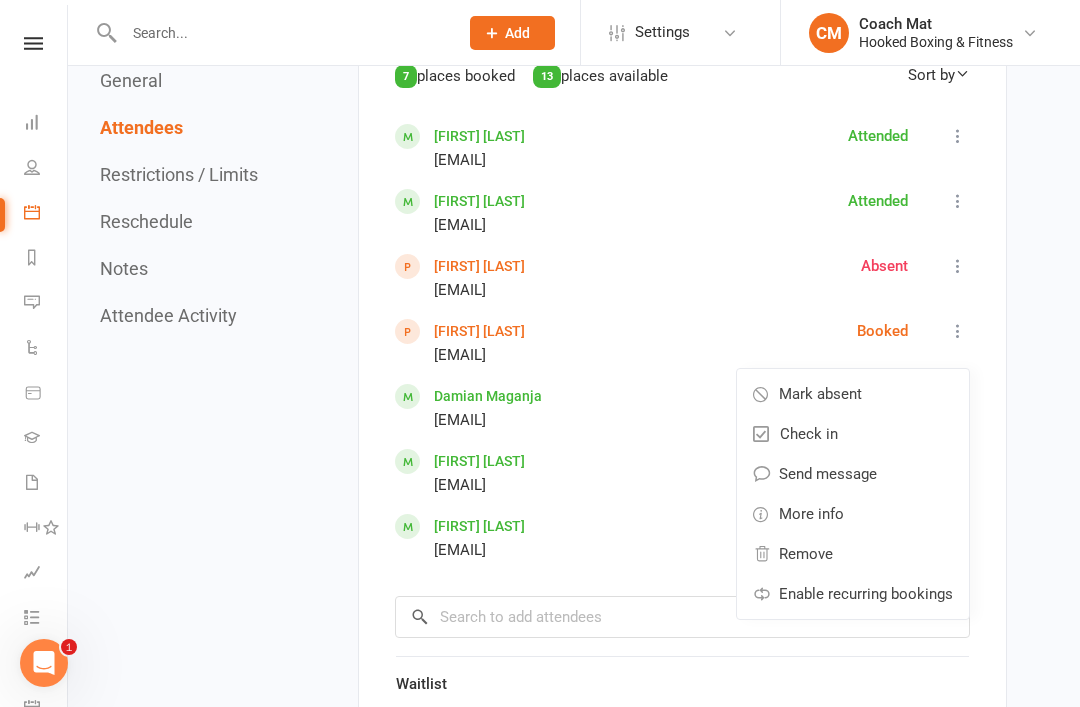 click on "Mark absent" at bounding box center (820, 394) 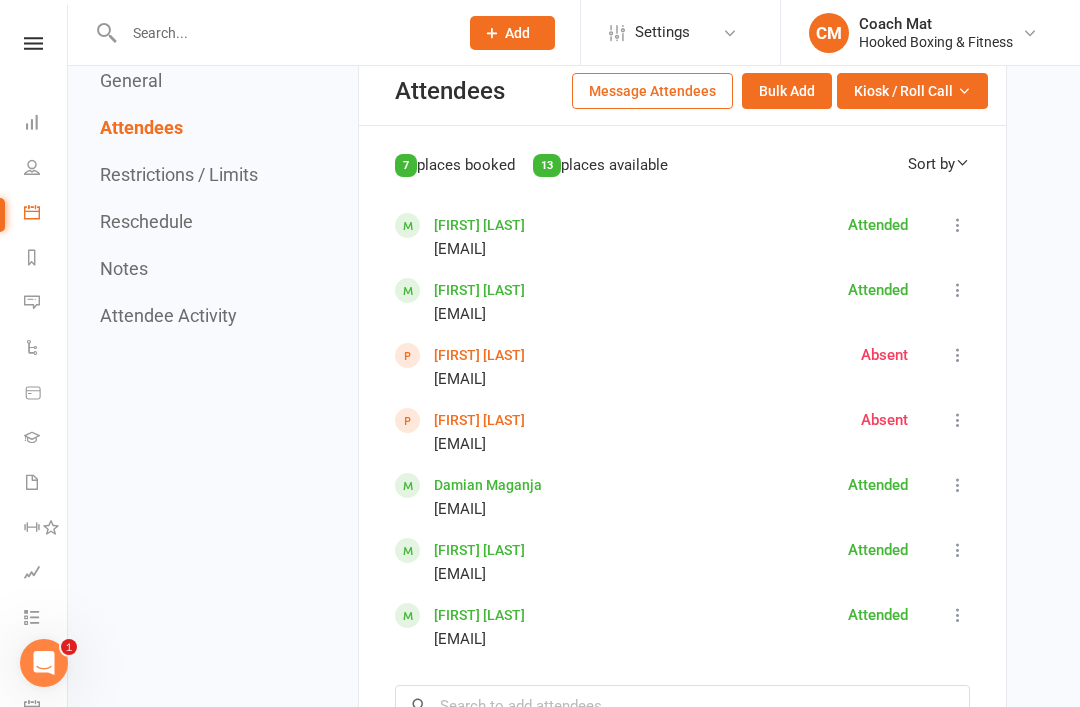 scroll, scrollTop: 1289, scrollLeft: 0, axis: vertical 